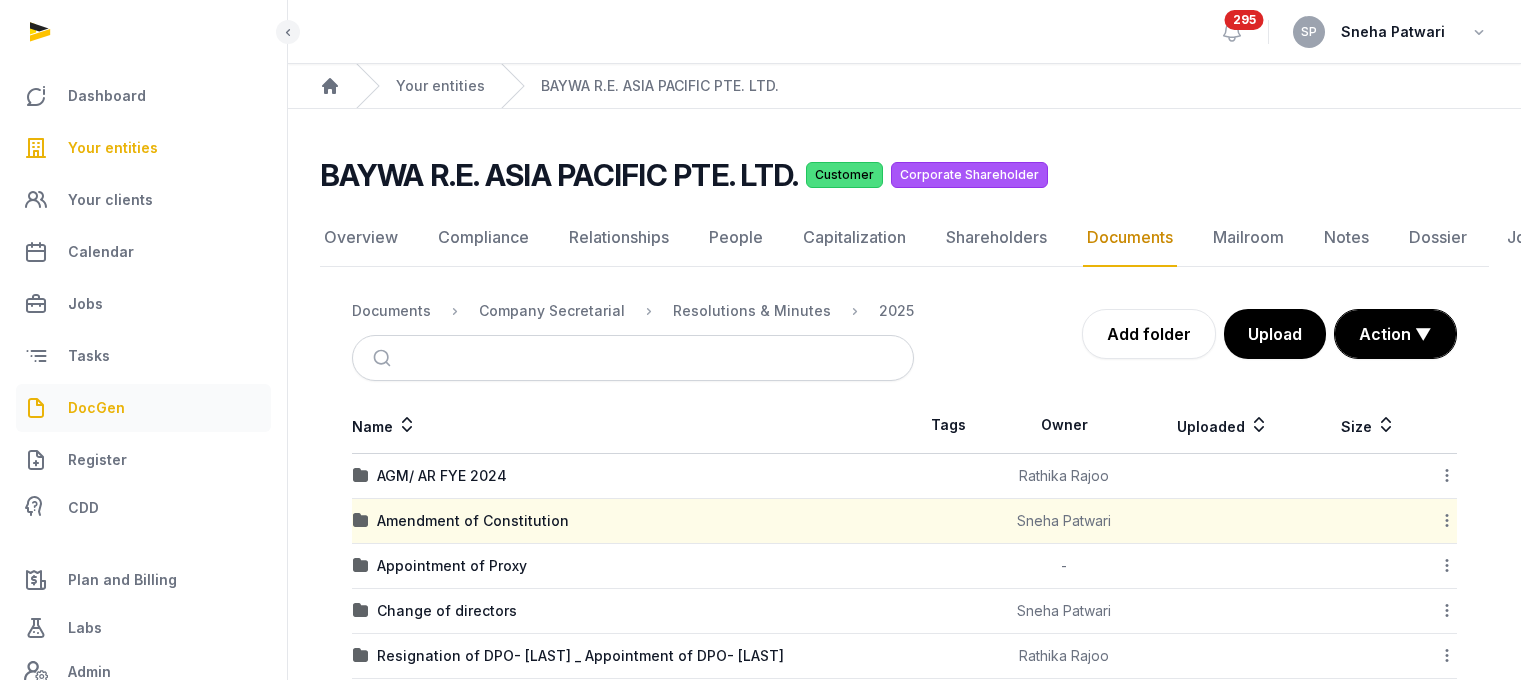 scroll, scrollTop: 15, scrollLeft: 0, axis: vertical 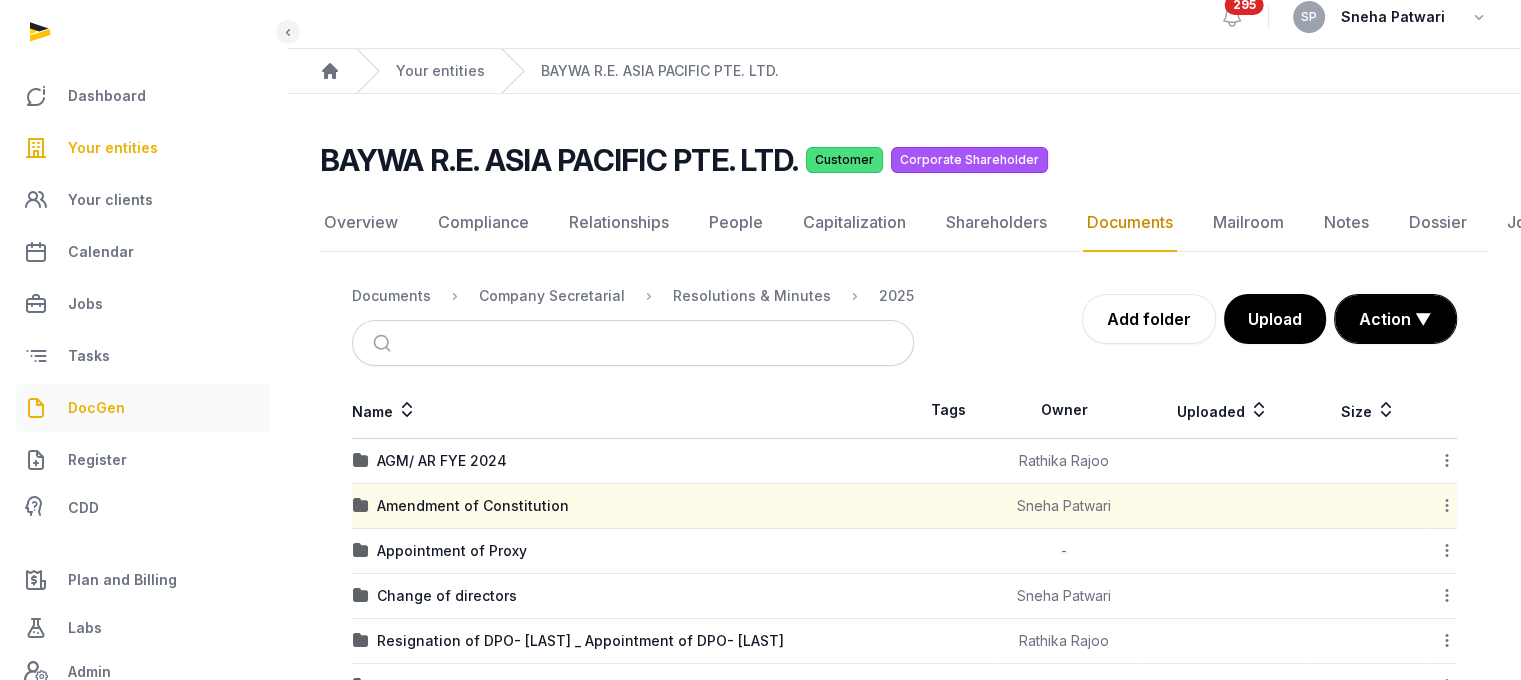 click on "DocGen" at bounding box center (143, 408) 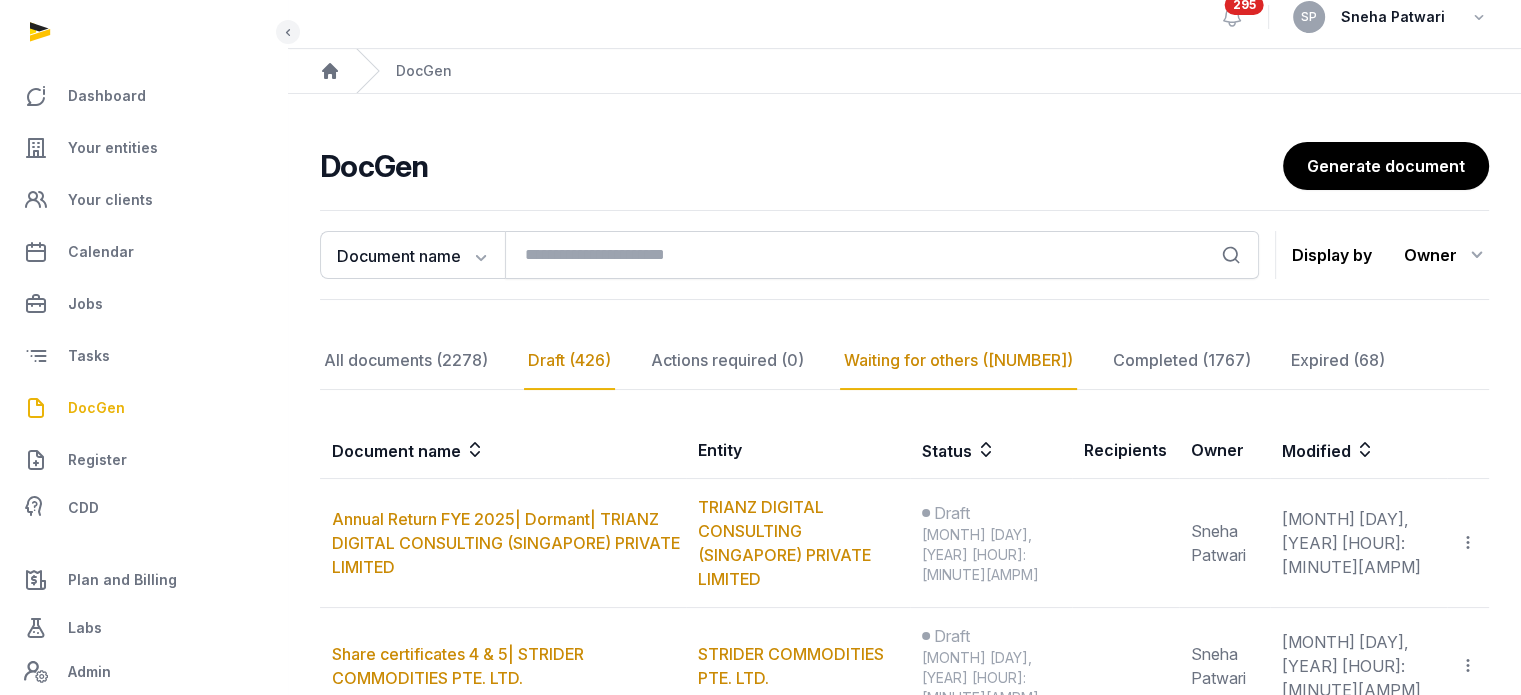 click on "Waiting for others (14)" 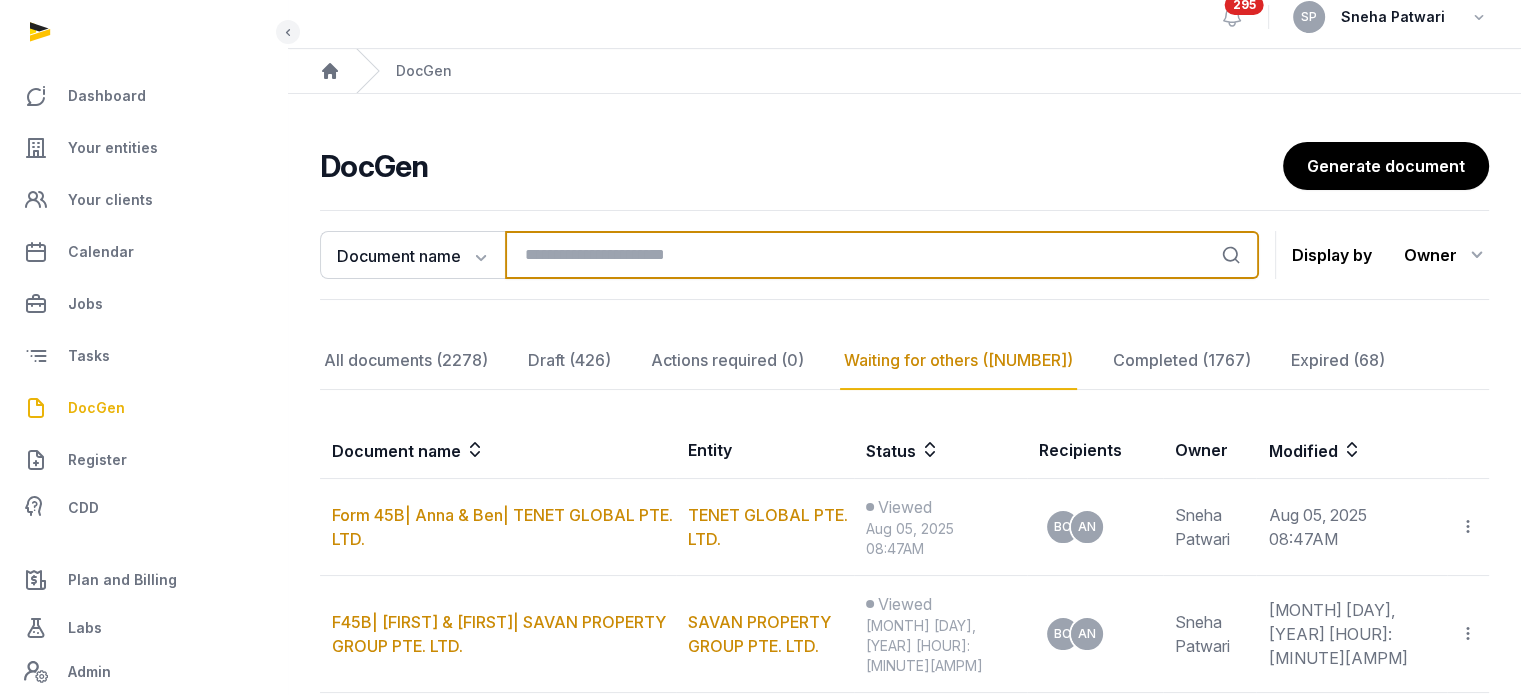 click at bounding box center [882, 255] 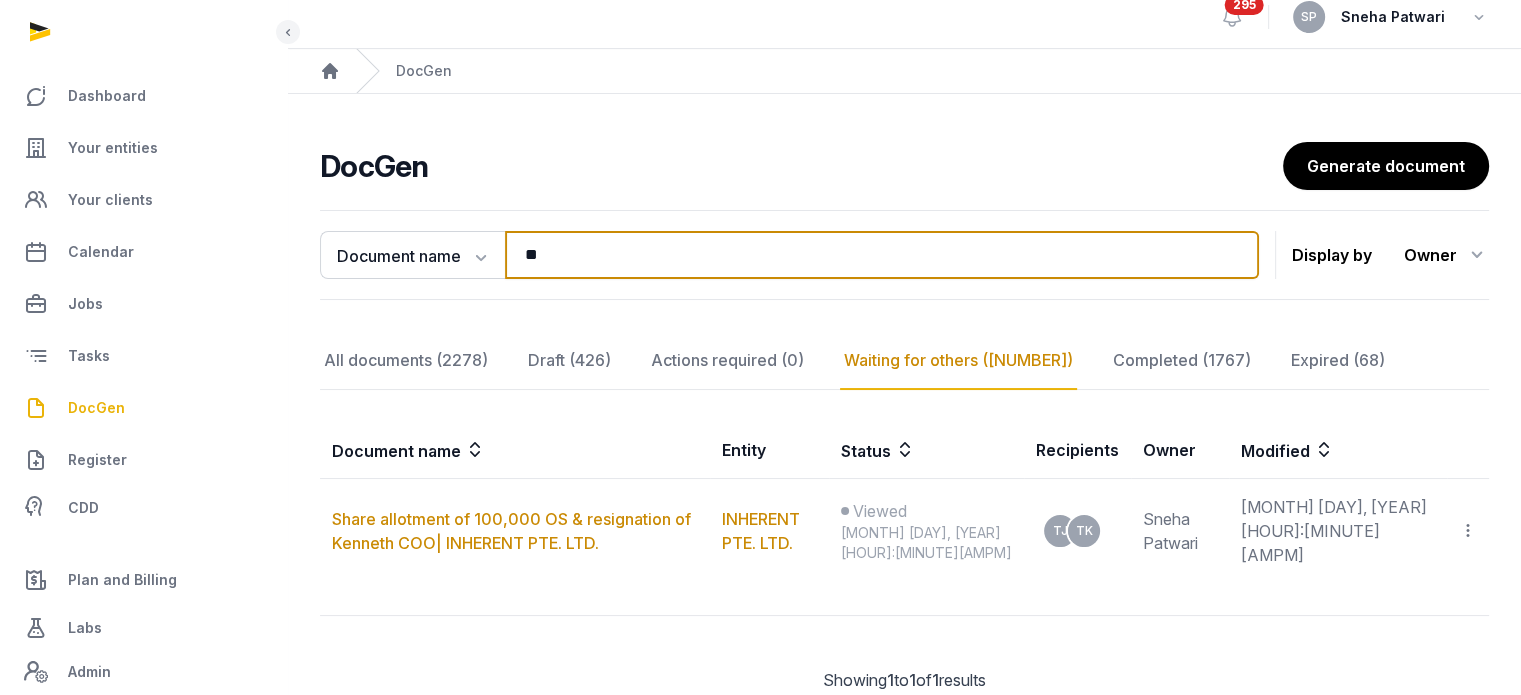 type on "*" 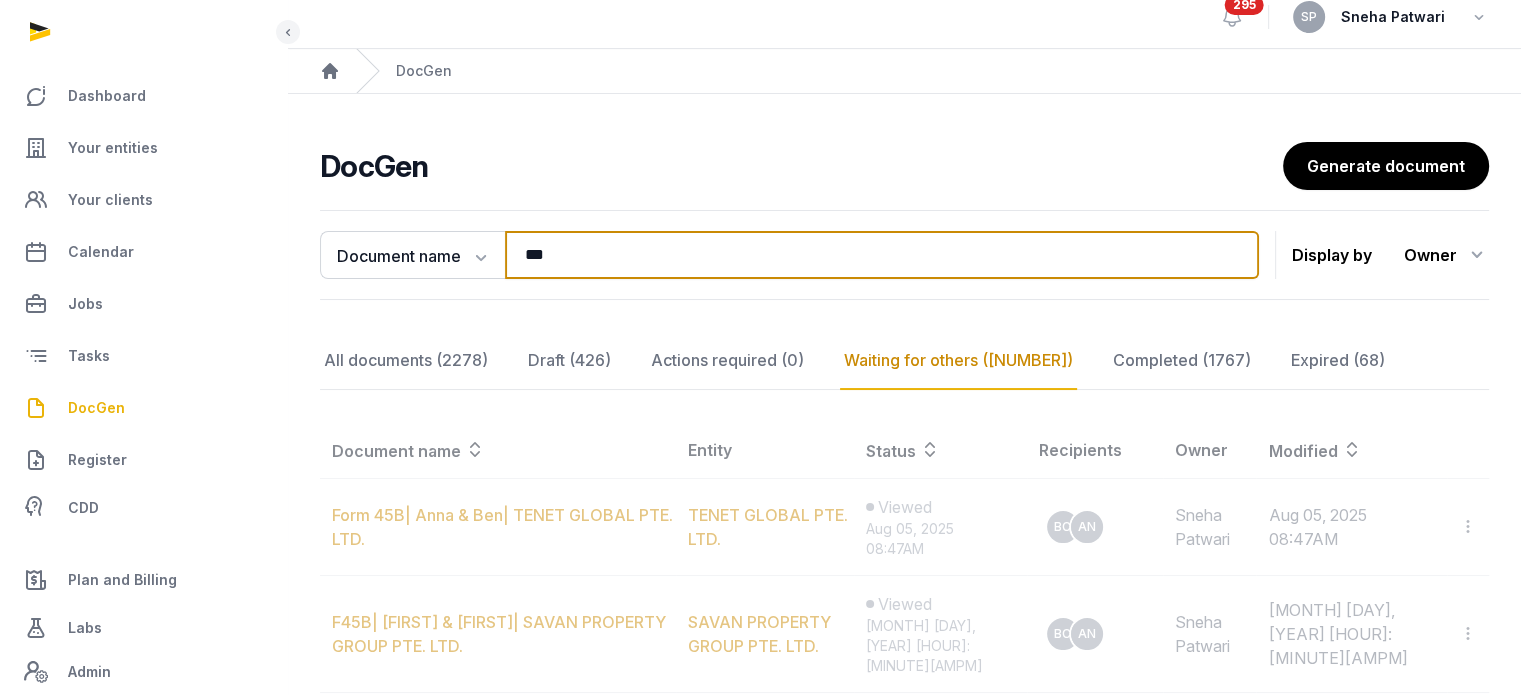 type on "***" 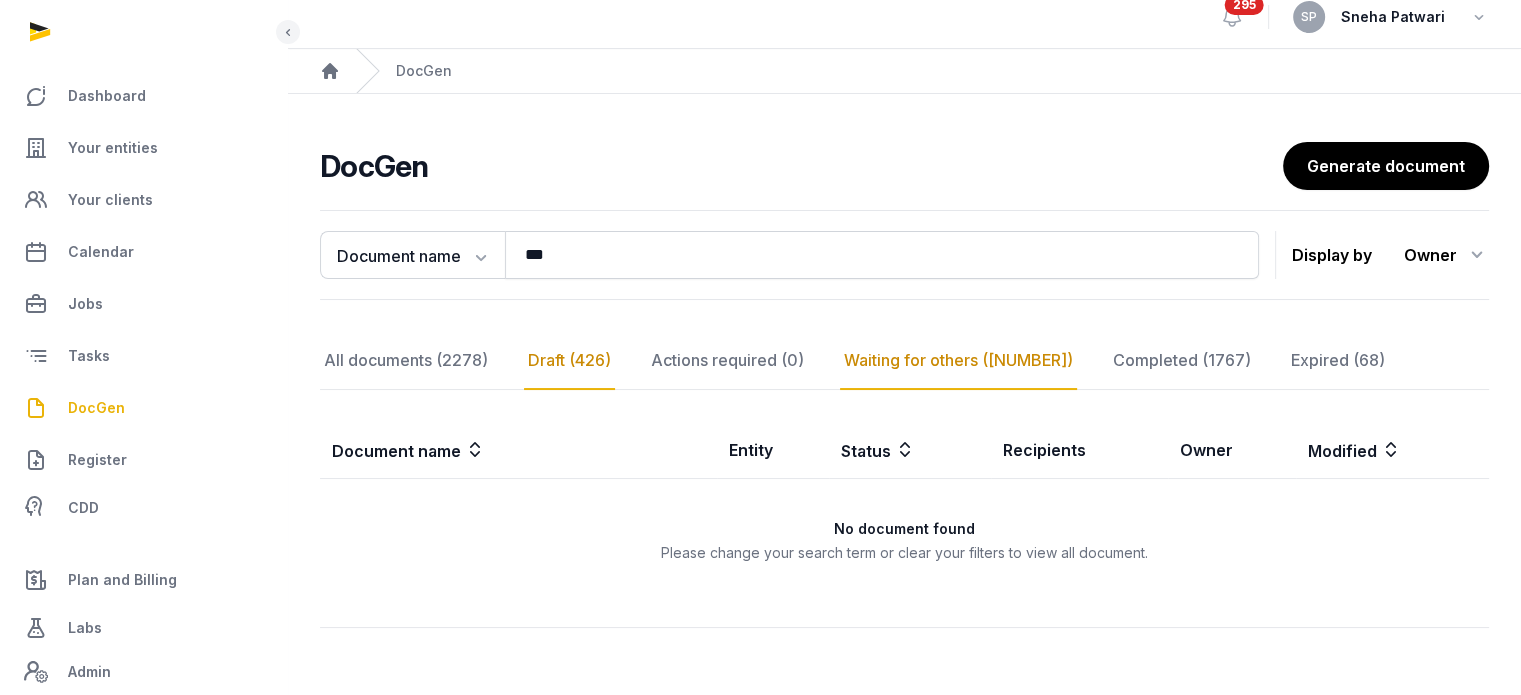 click on "Draft (426)" 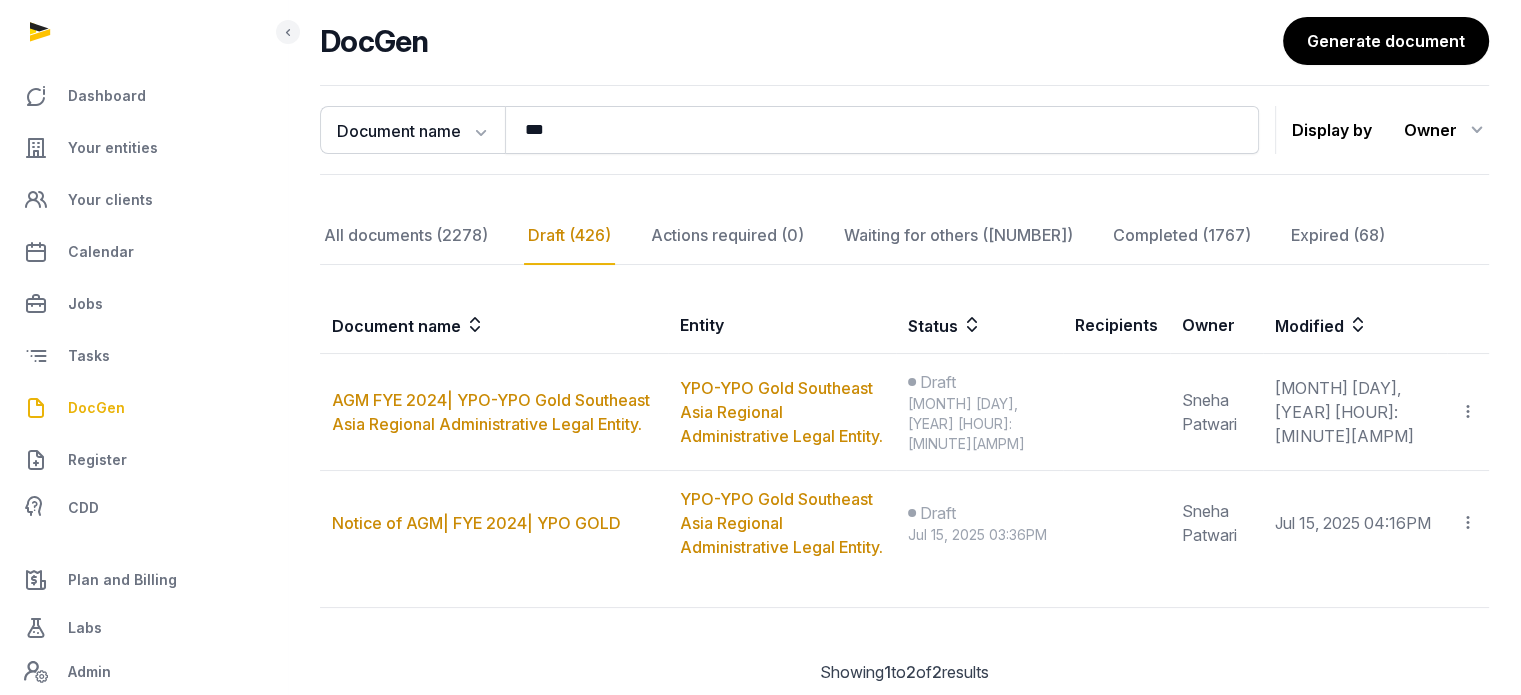 scroll, scrollTop: 183, scrollLeft: 0, axis: vertical 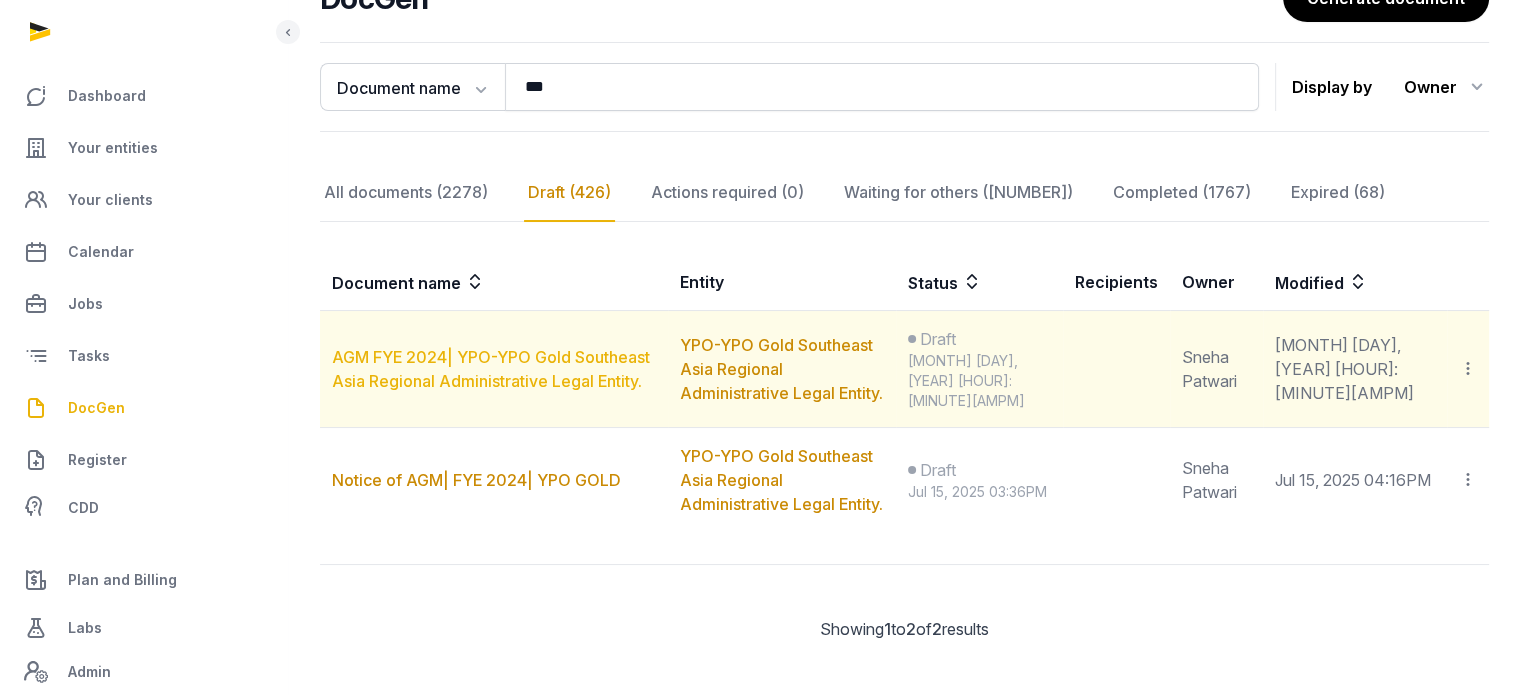 click on "AGM FYE 2024| YPO-YPO Gold Southeast Asia Regional Administrative Legal Entity." at bounding box center [491, 369] 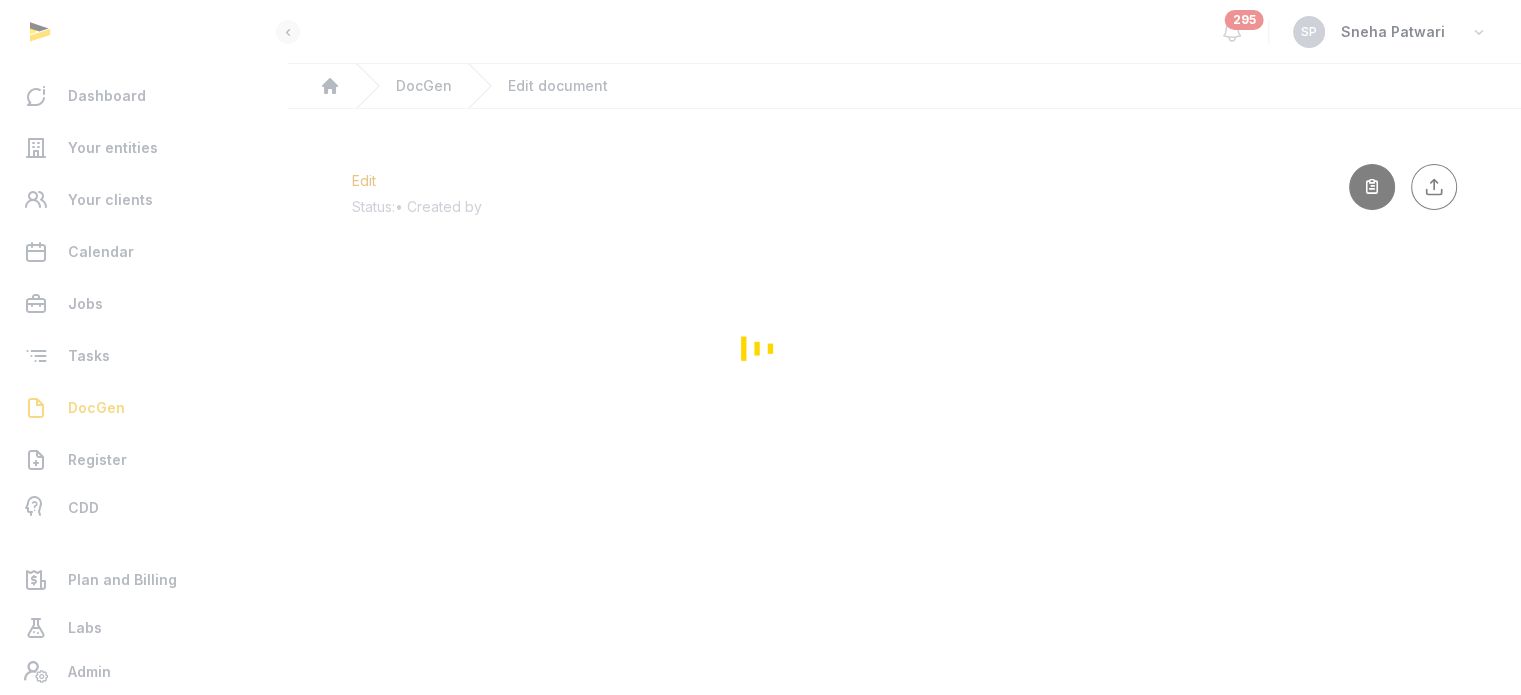 scroll, scrollTop: 0, scrollLeft: 0, axis: both 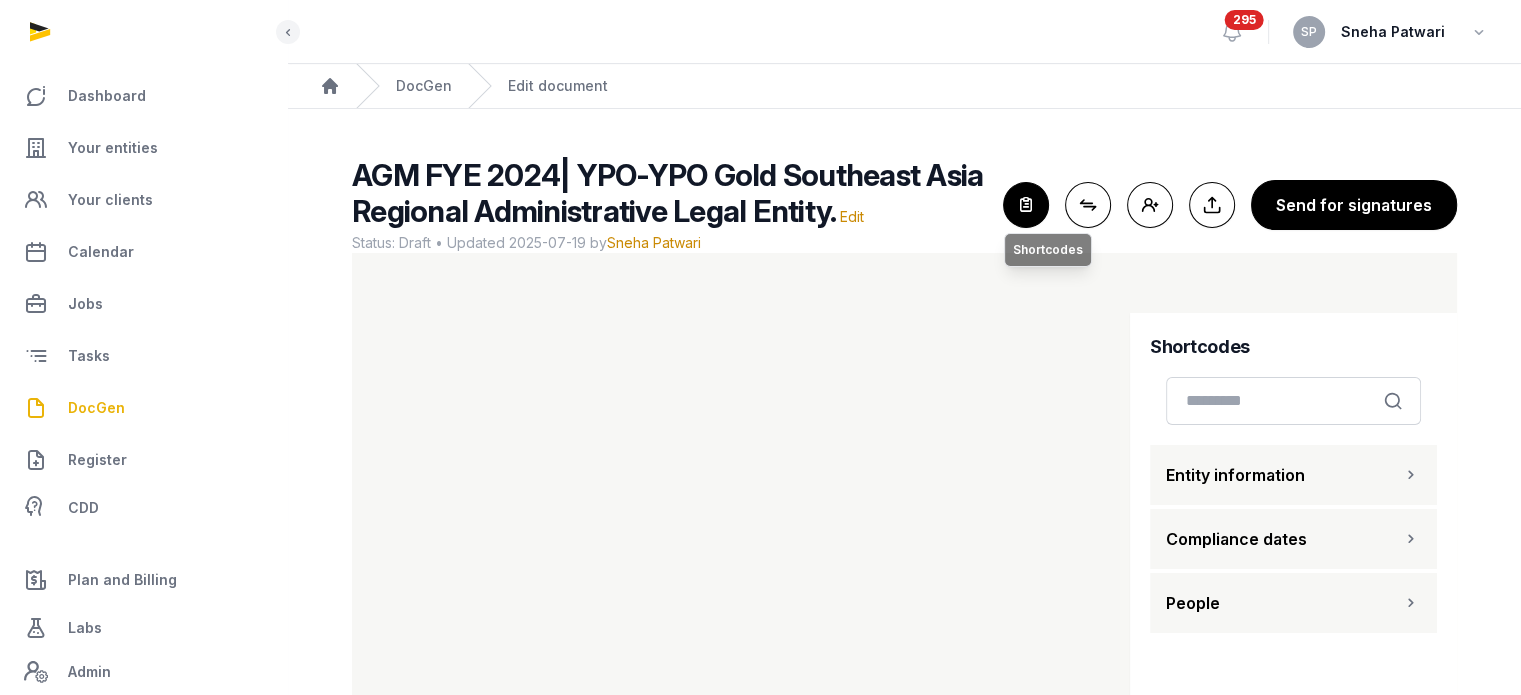 click at bounding box center [1026, 205] 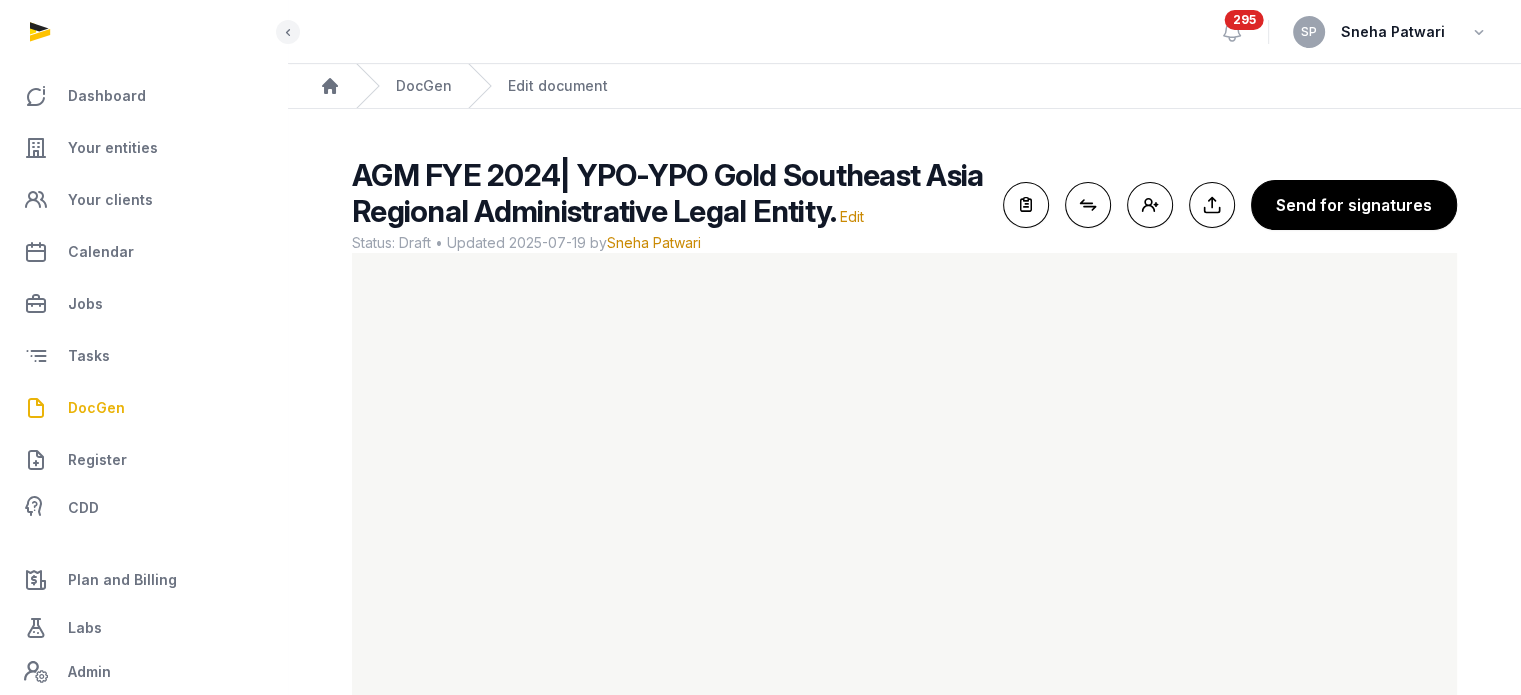 scroll, scrollTop: 119, scrollLeft: 0, axis: vertical 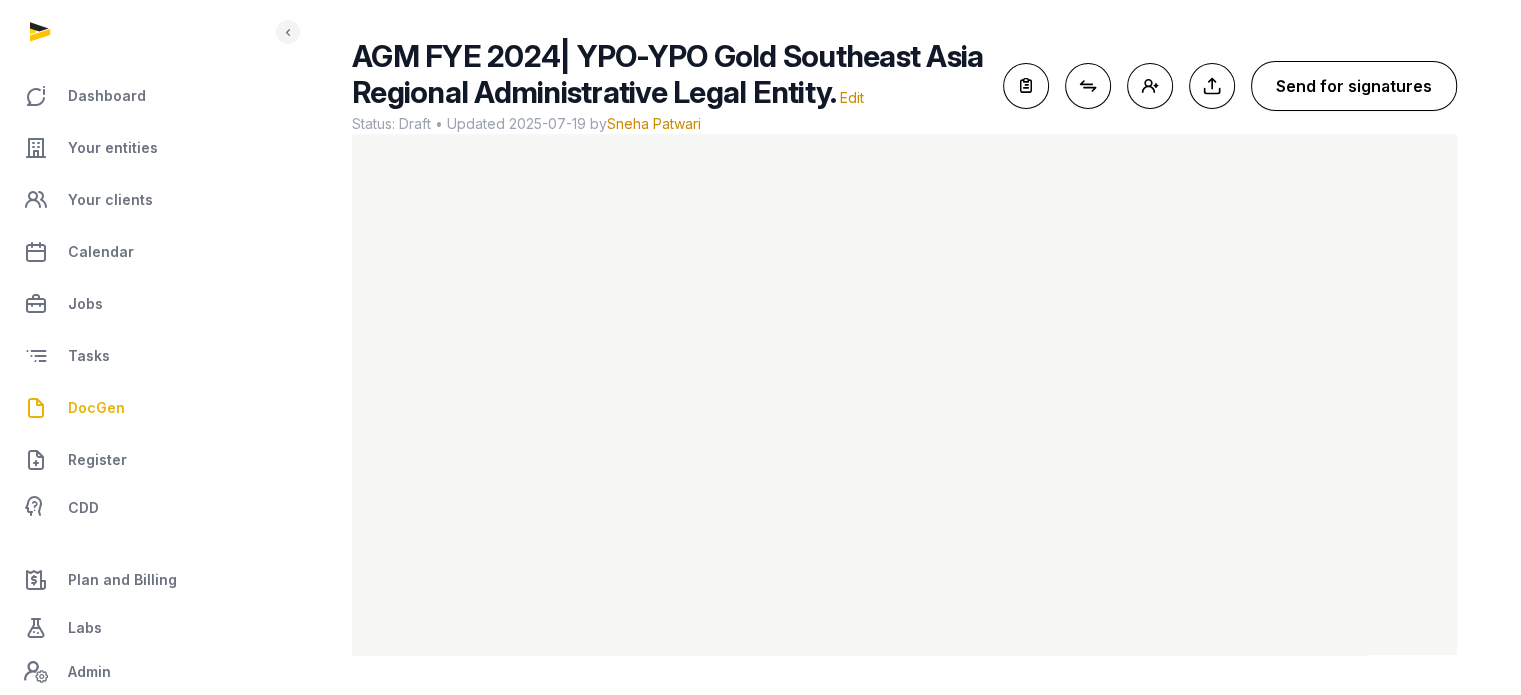 click on "Send for signatures" at bounding box center [1354, 86] 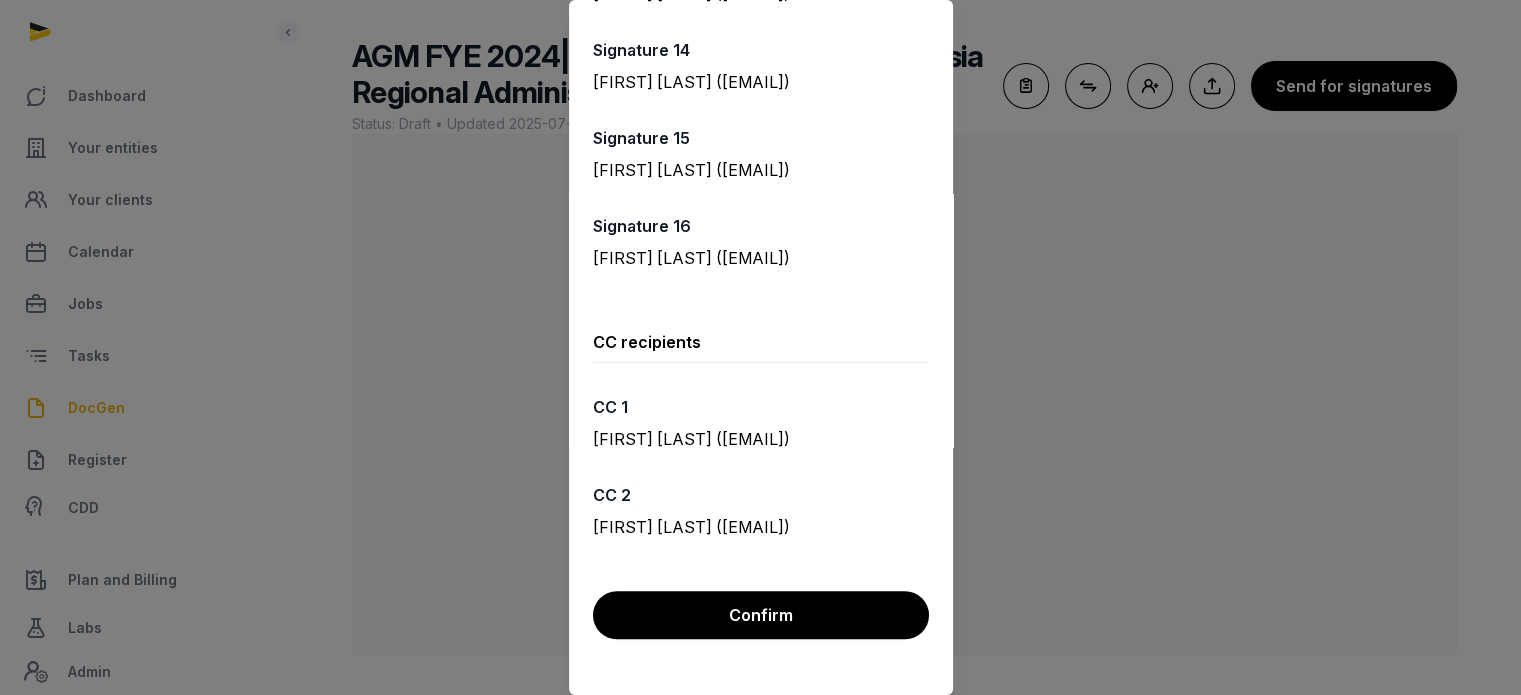 scroll, scrollTop: 1346, scrollLeft: 0, axis: vertical 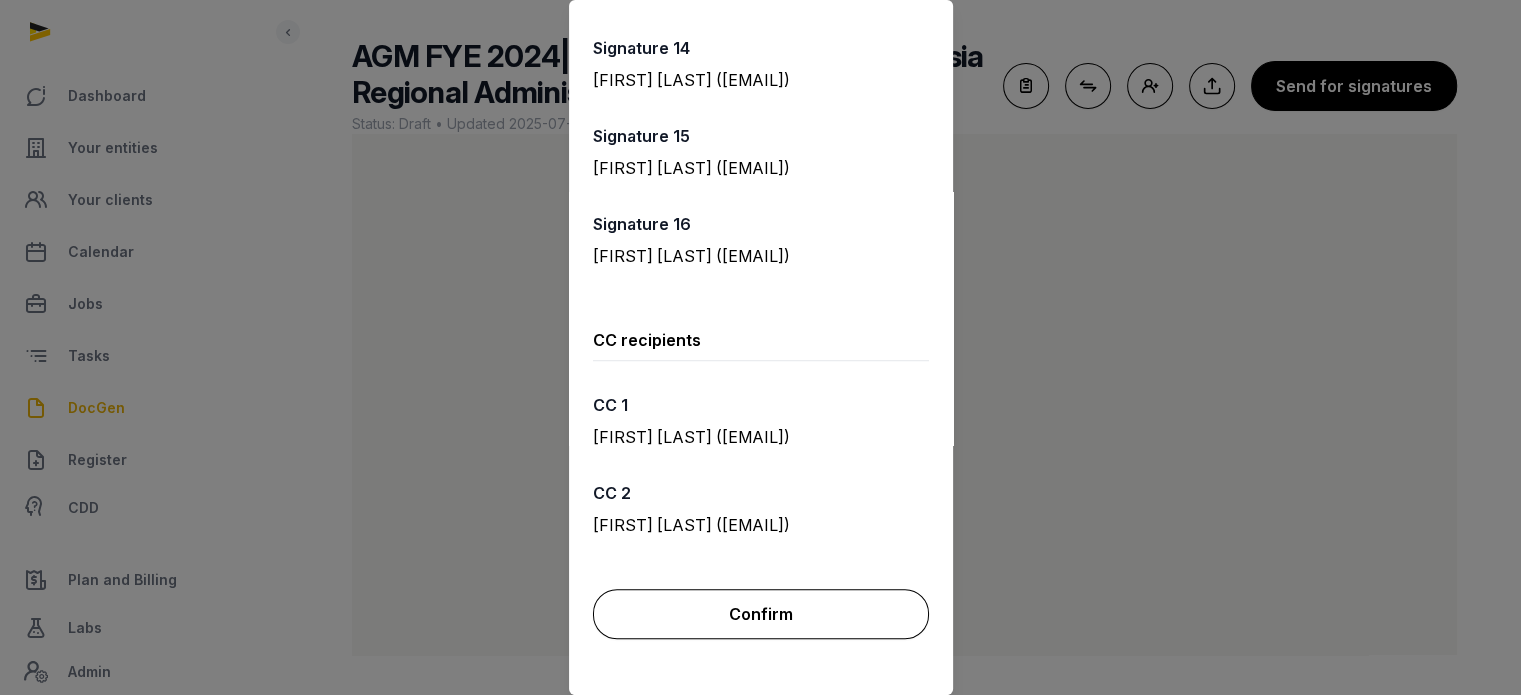 click on "Confirm" at bounding box center [761, 614] 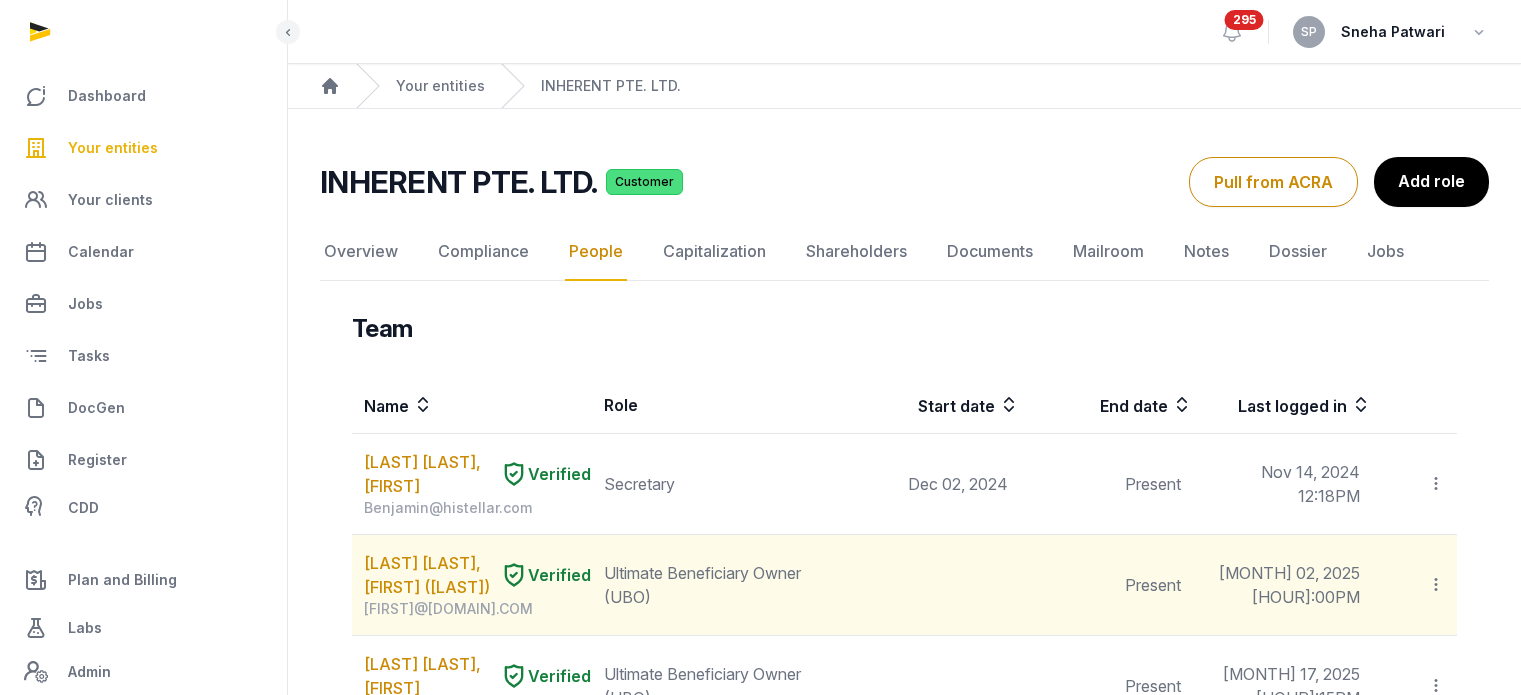 scroll, scrollTop: 397, scrollLeft: 0, axis: vertical 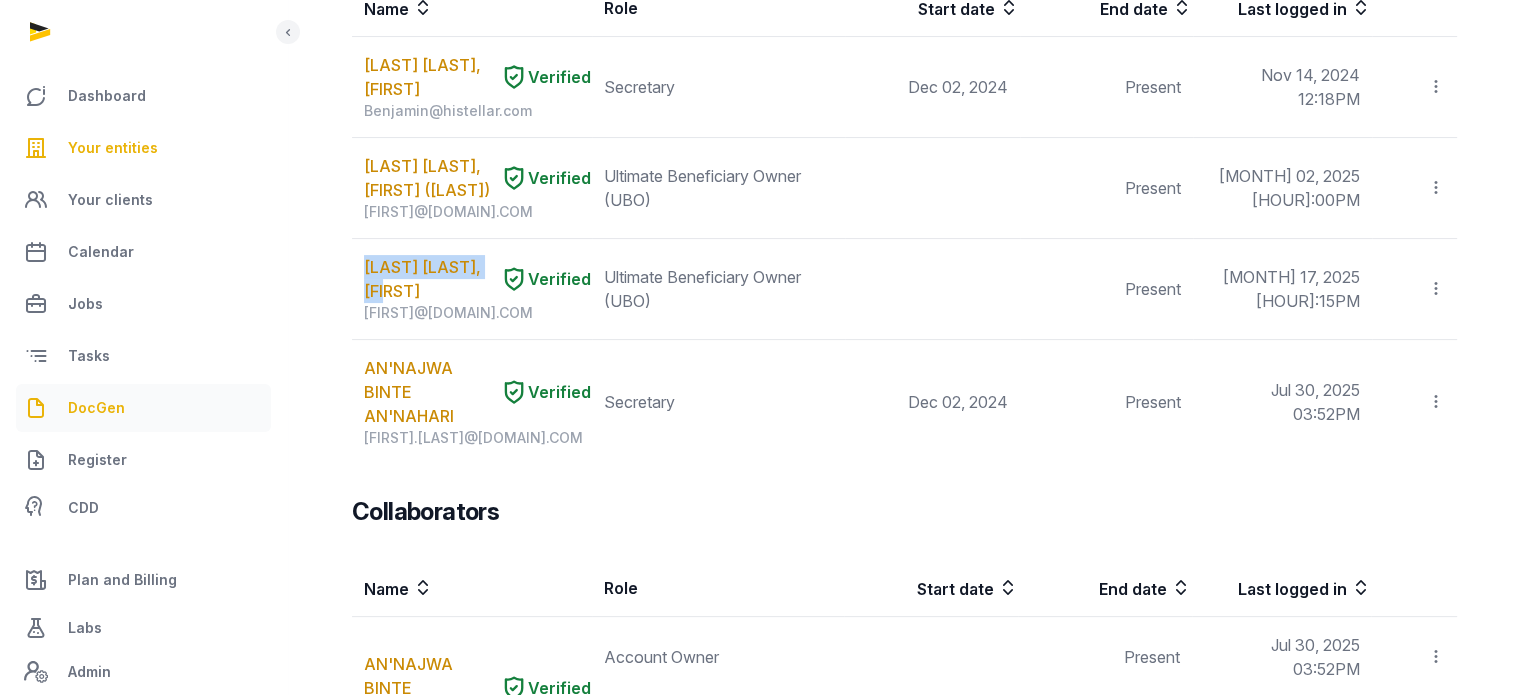 click on "DocGen" at bounding box center (143, 408) 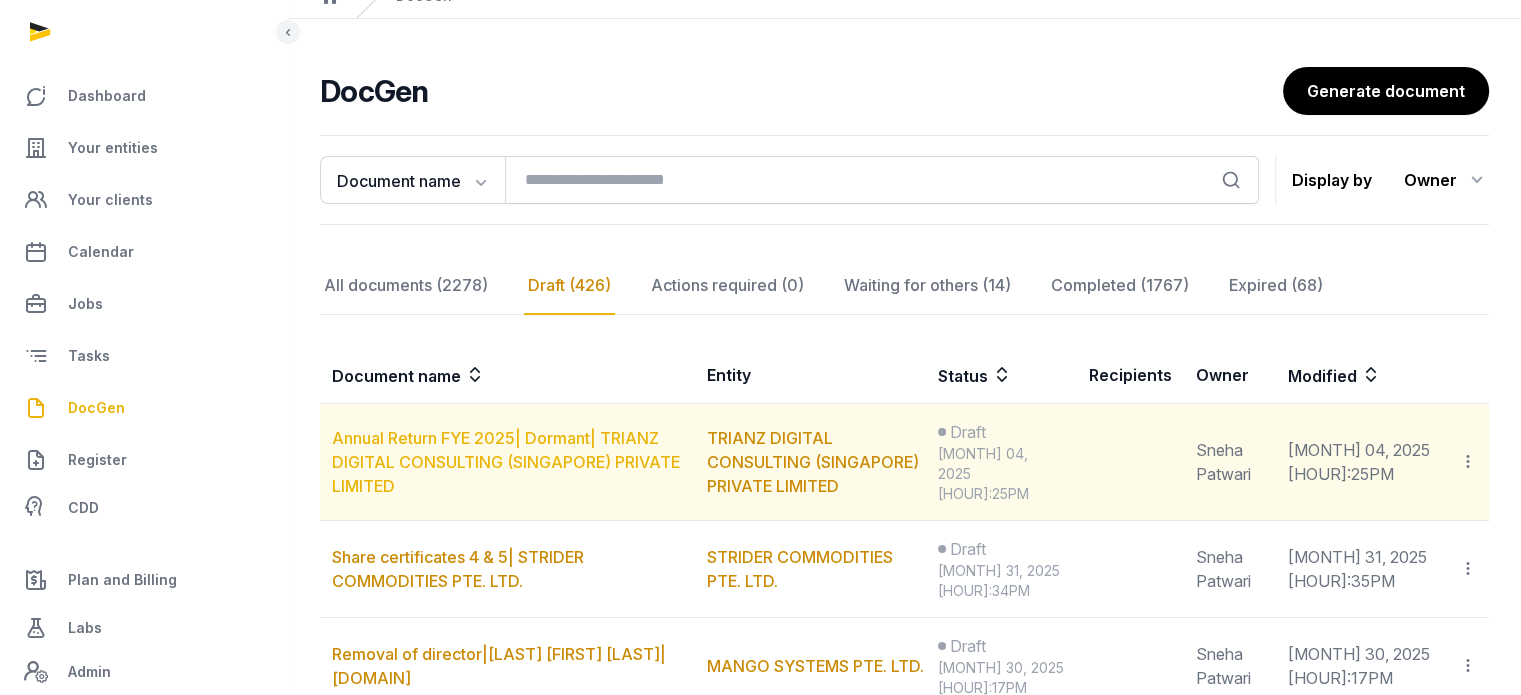 scroll, scrollTop: 397, scrollLeft: 0, axis: vertical 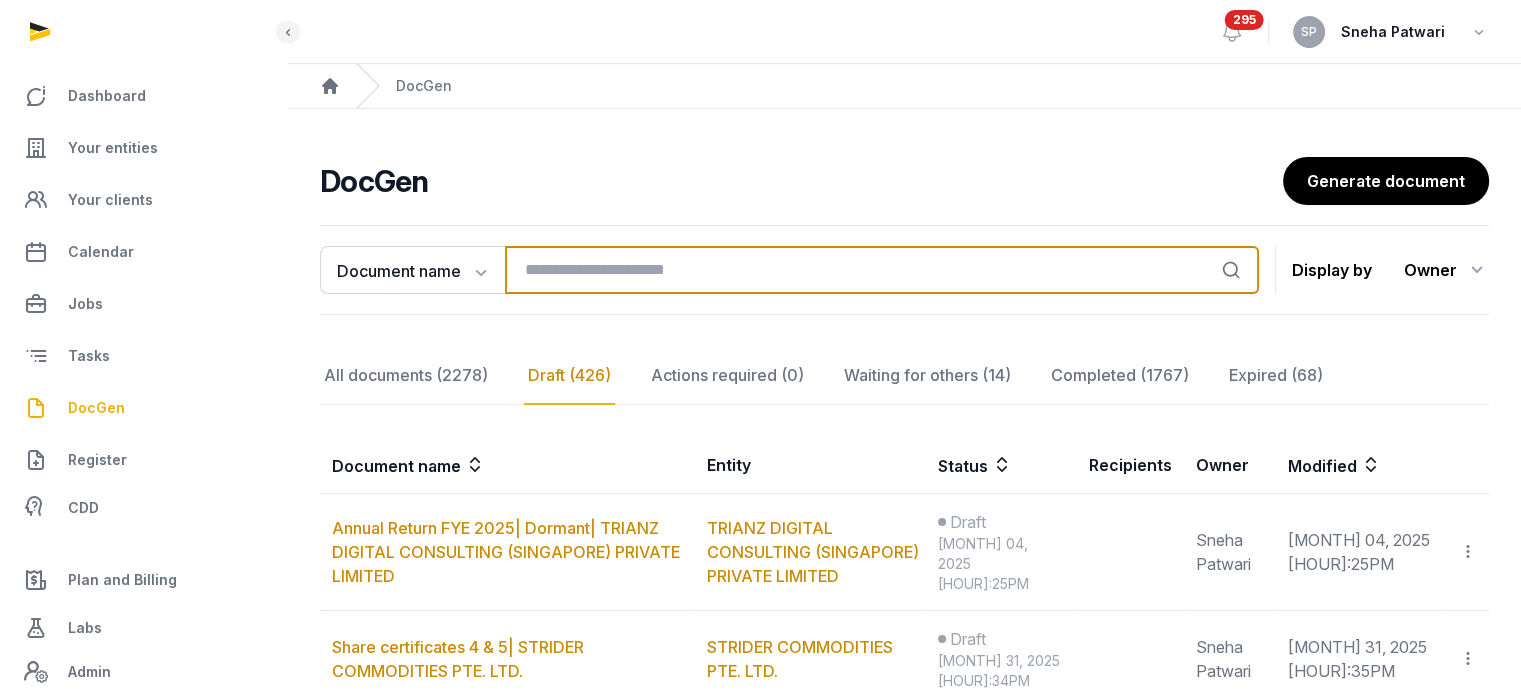 click at bounding box center (882, 270) 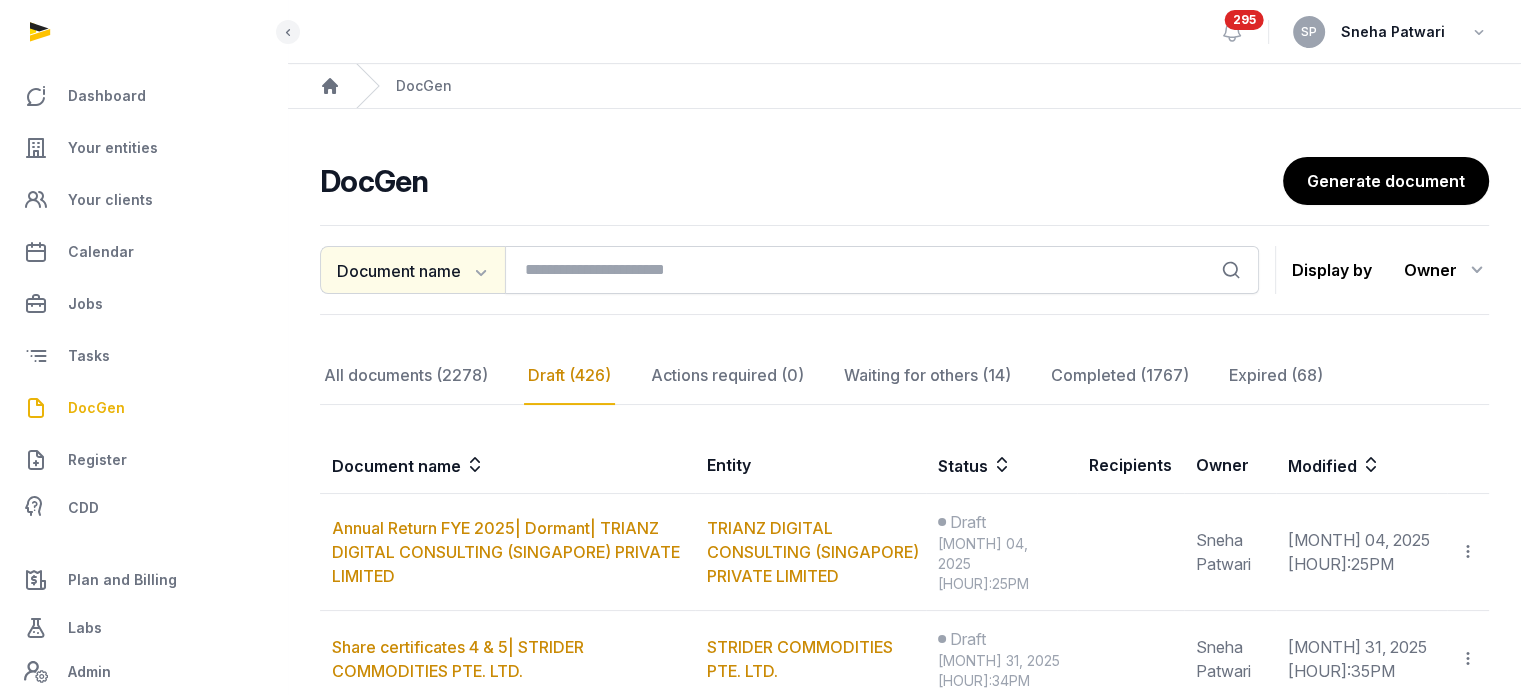 click on "Document name" 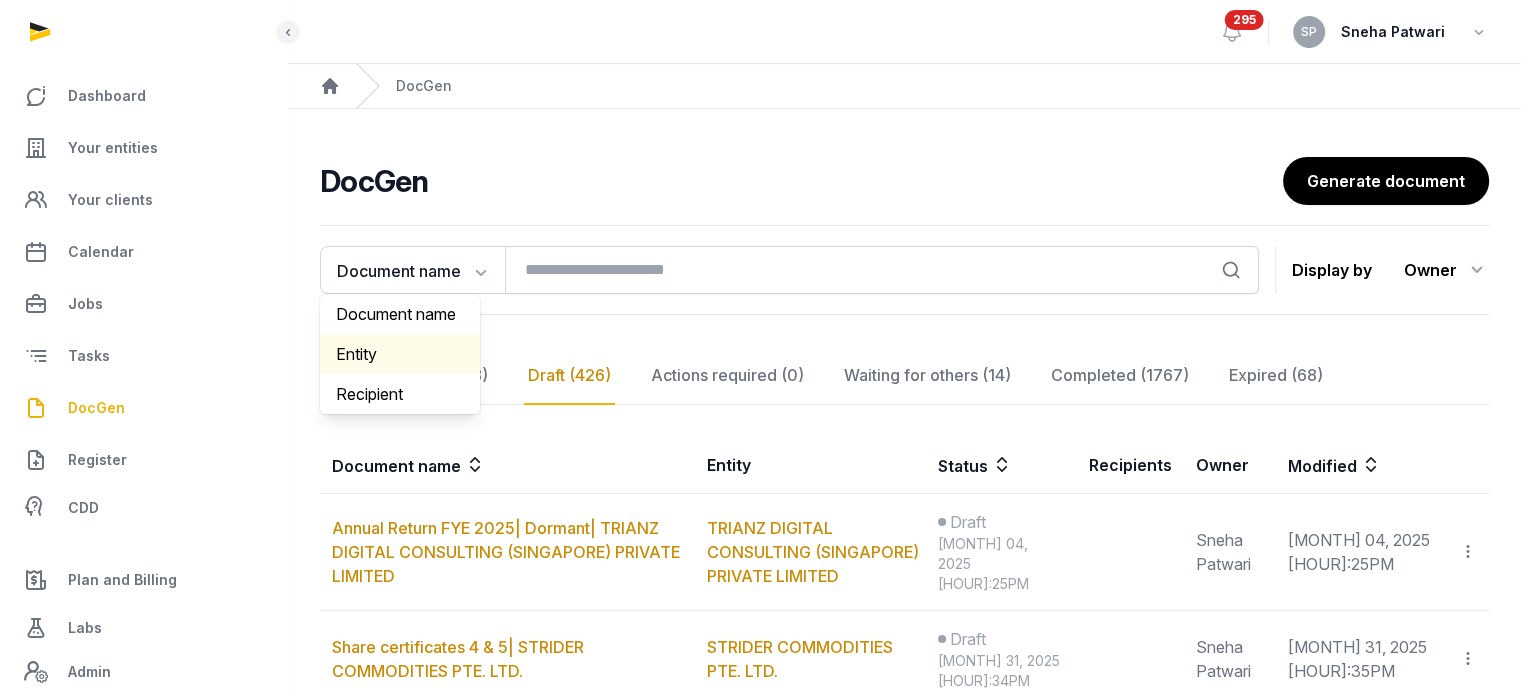 click on "Entity" at bounding box center (400, 354) 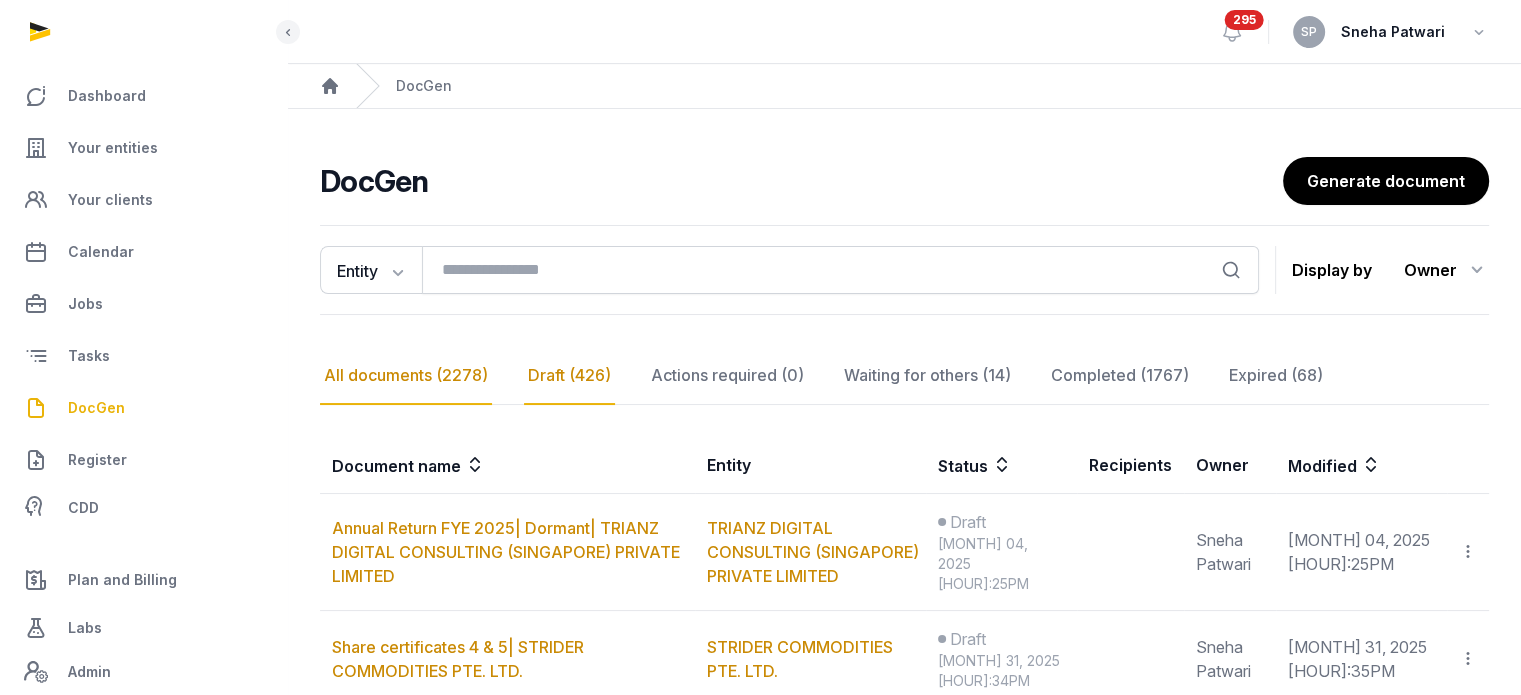 click on "All documents (2278)" at bounding box center [406, 376] 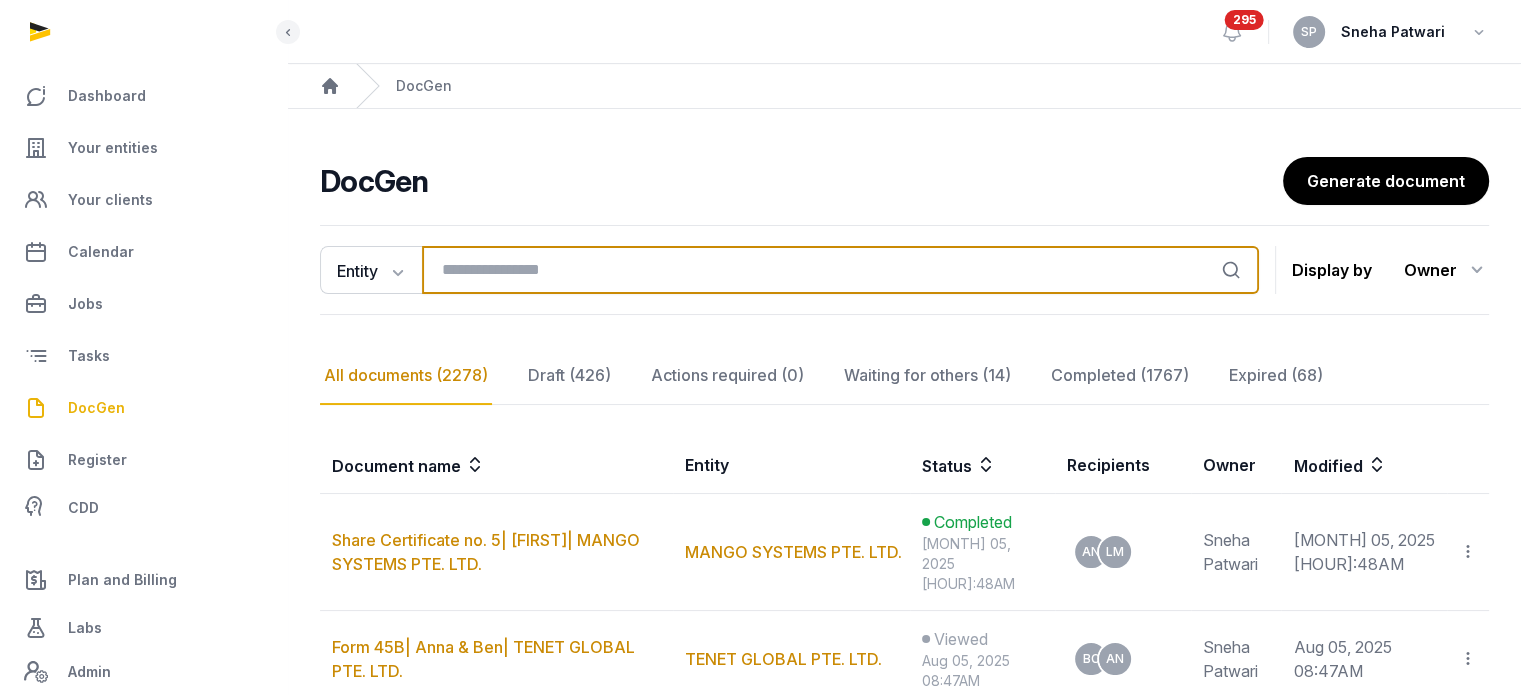 click at bounding box center (840, 270) 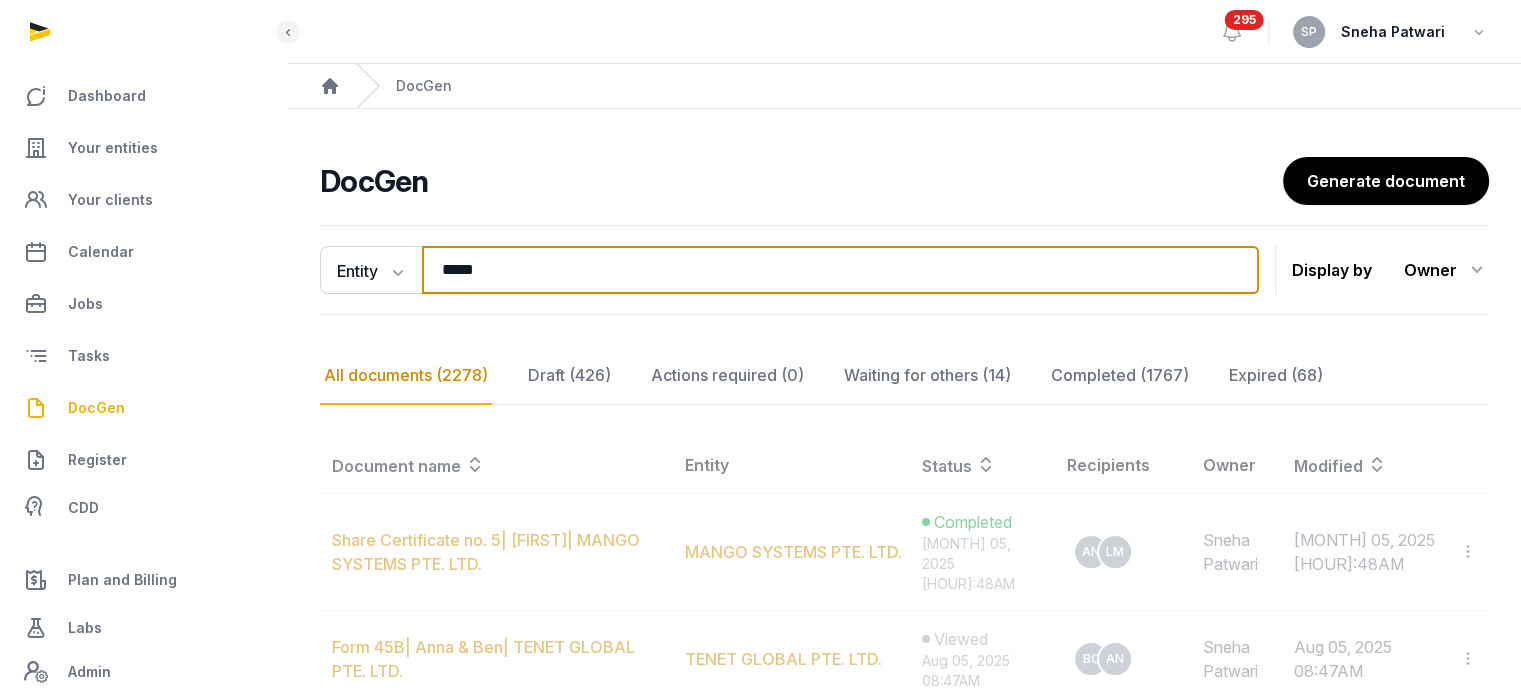 type on "*****" 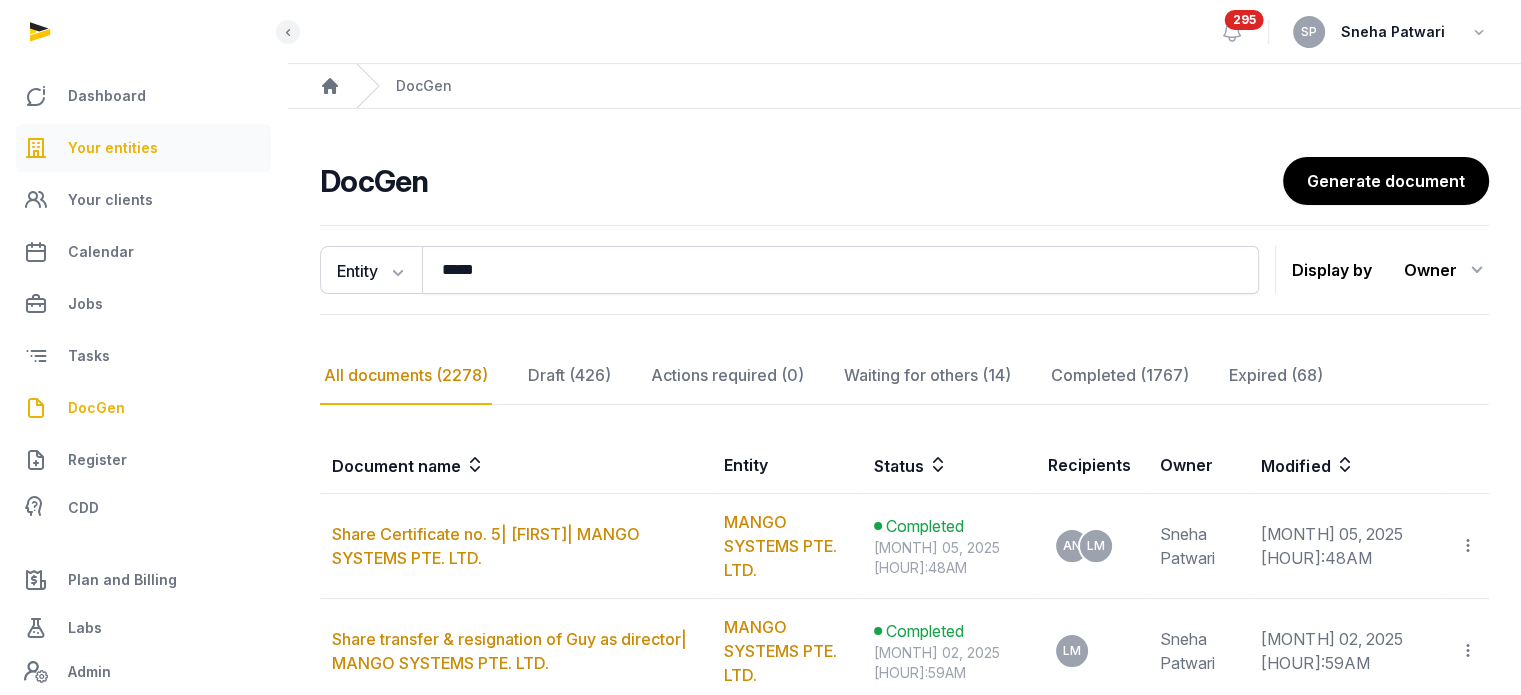 click on "Your entities" at bounding box center [143, 148] 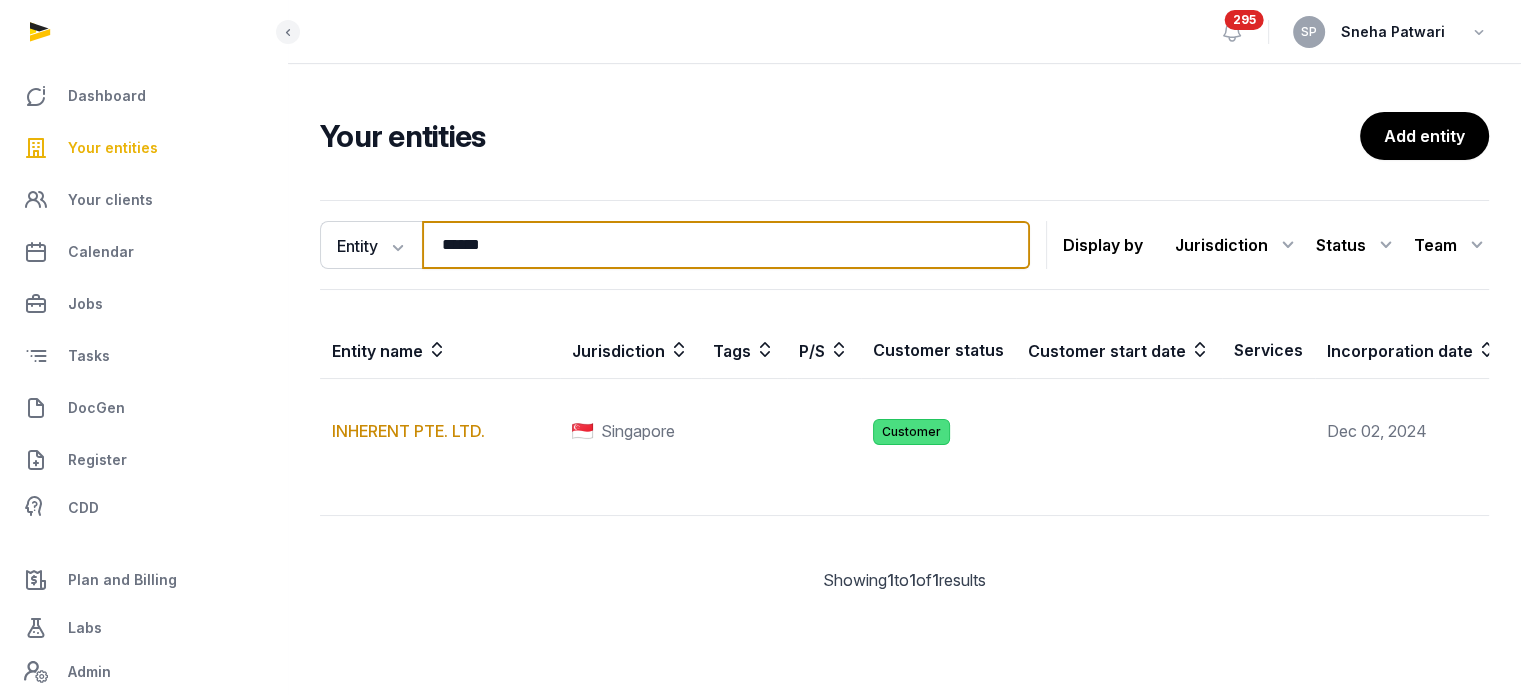 click on "******" at bounding box center [726, 245] 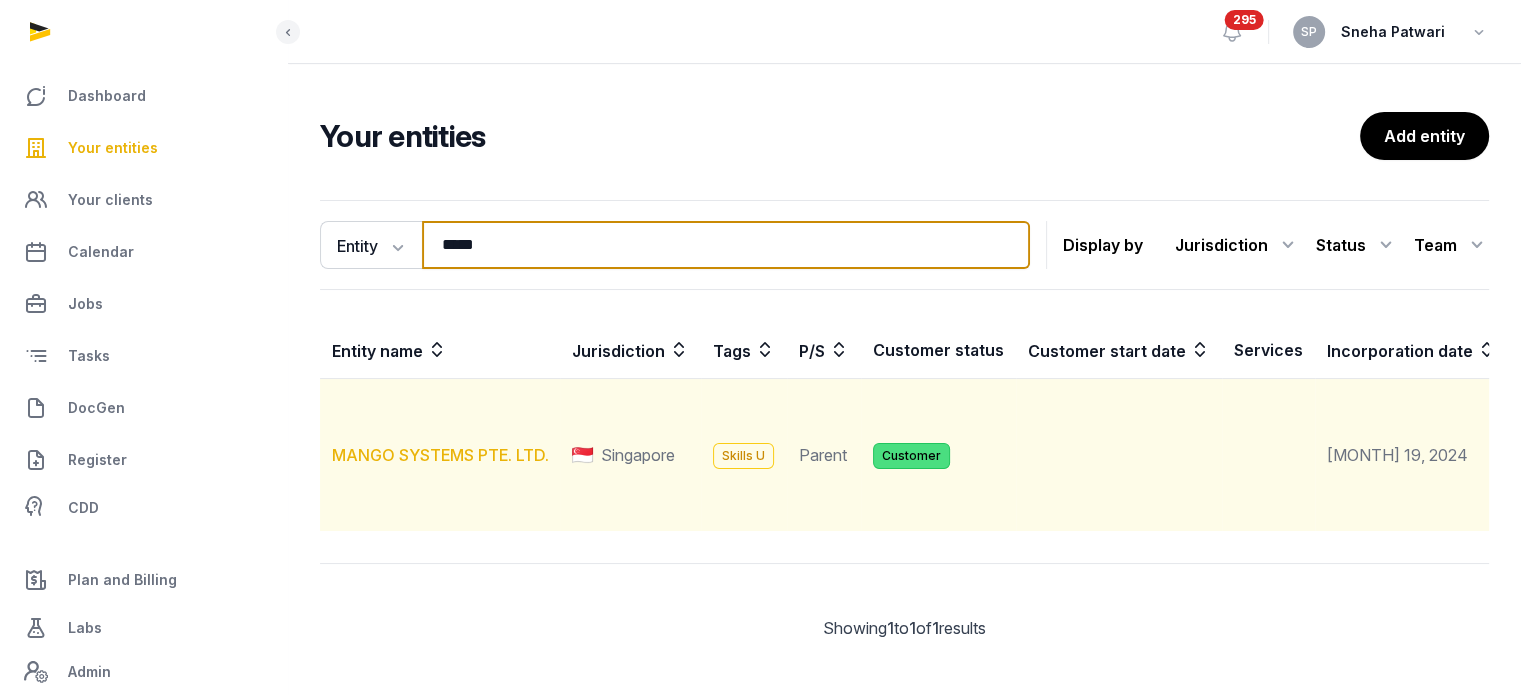 type on "*****" 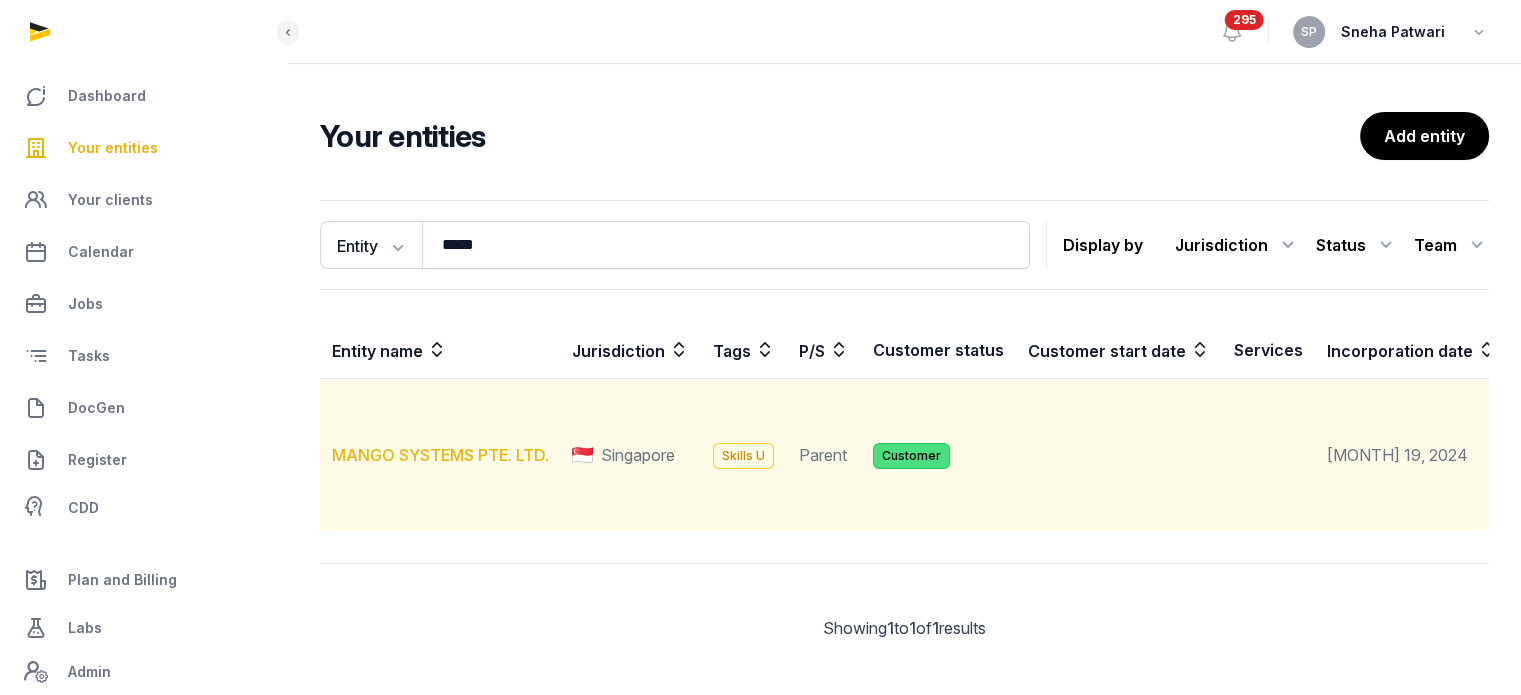 click on "MANGO SYSTEMS PTE. LTD." at bounding box center [440, 455] 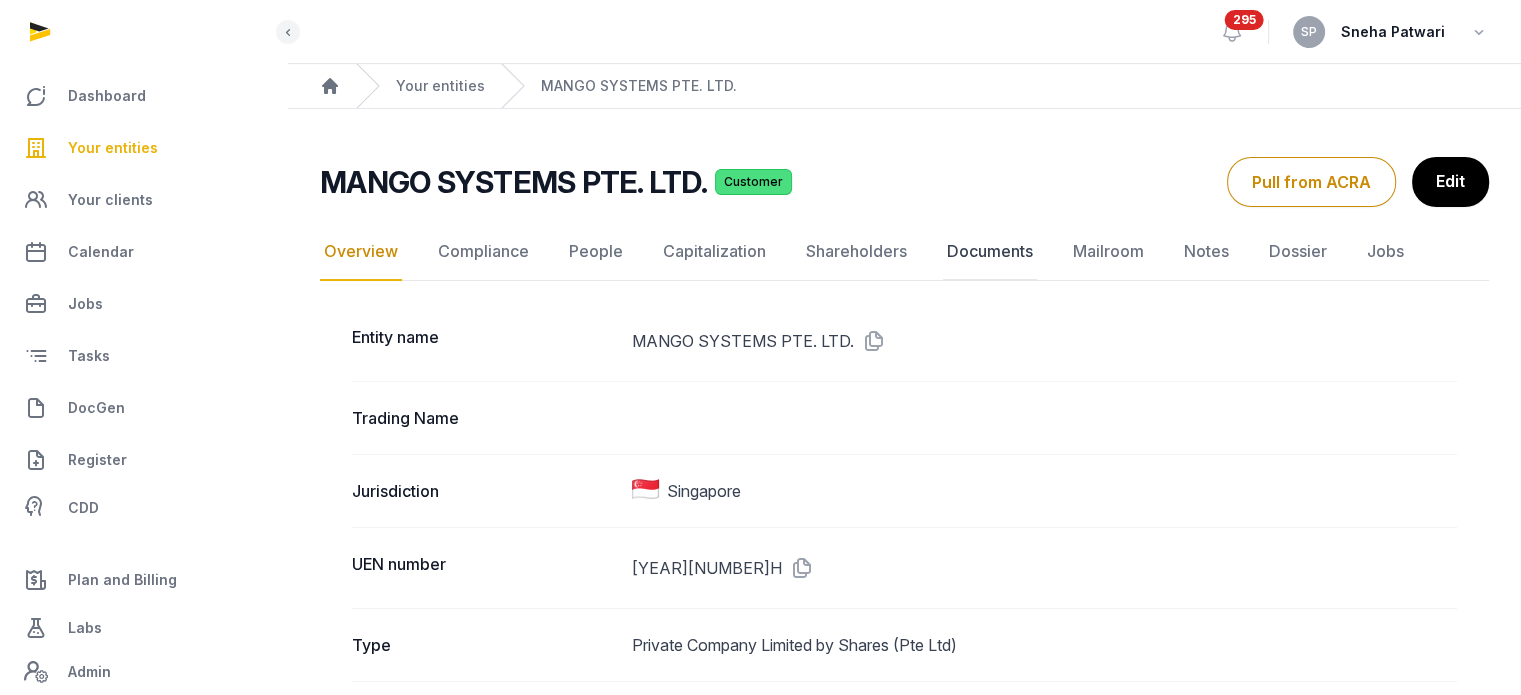 click on "Documents" 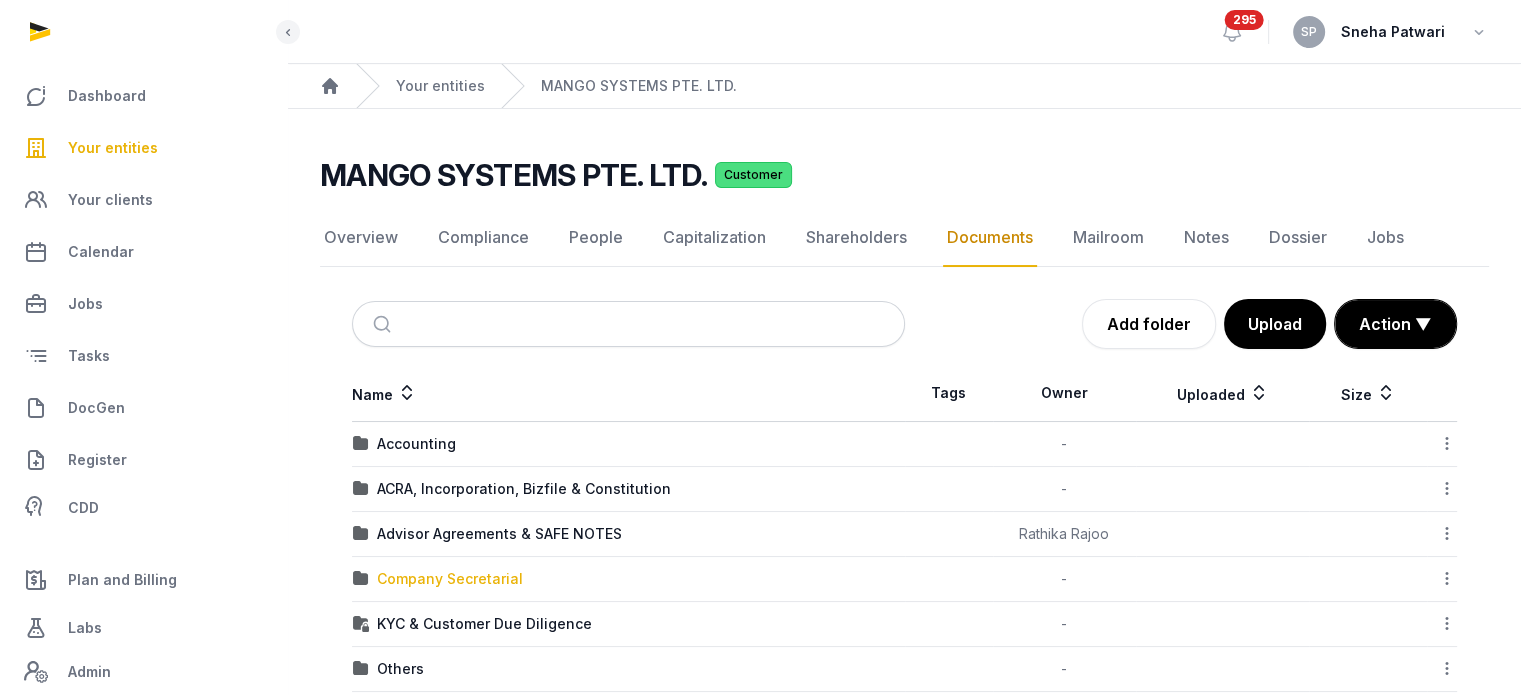 click on "Company Secretarial" at bounding box center (450, 579) 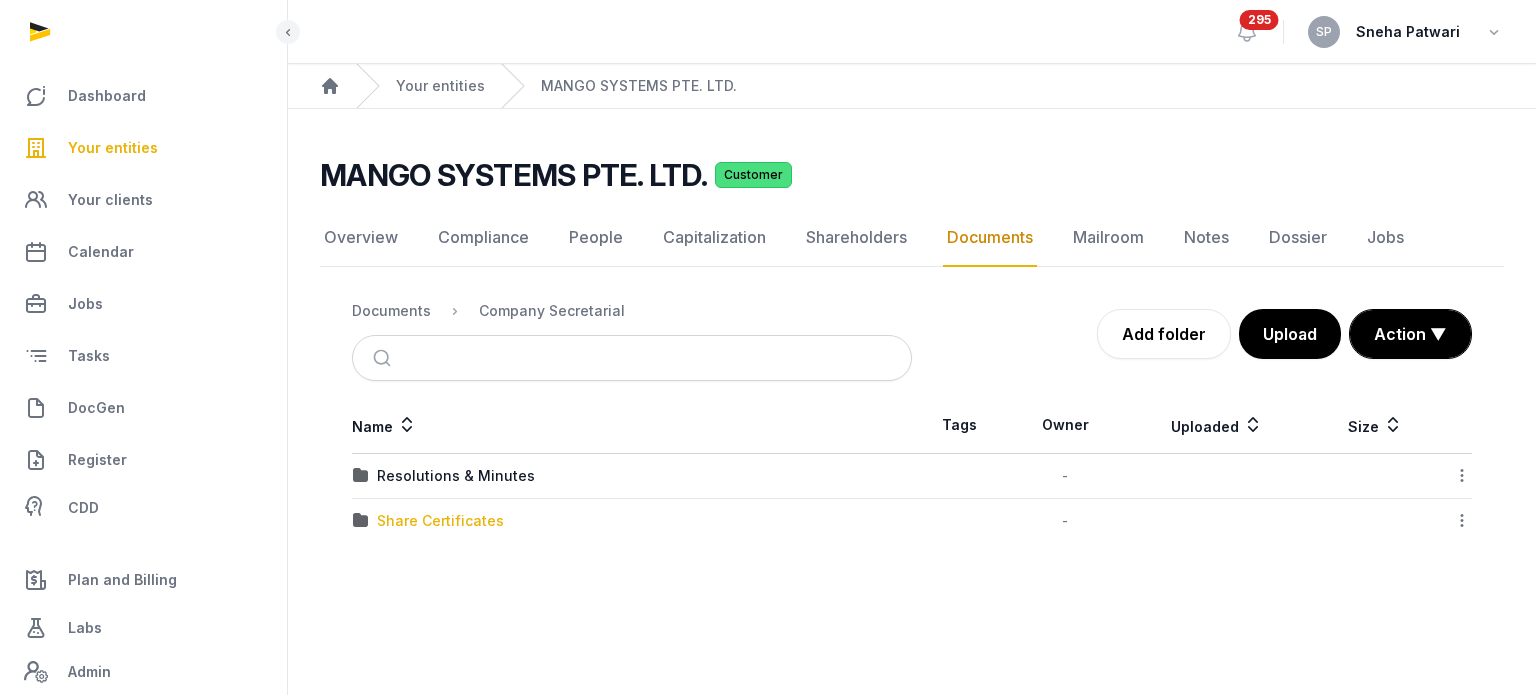 click on "Share Certificates" at bounding box center (440, 521) 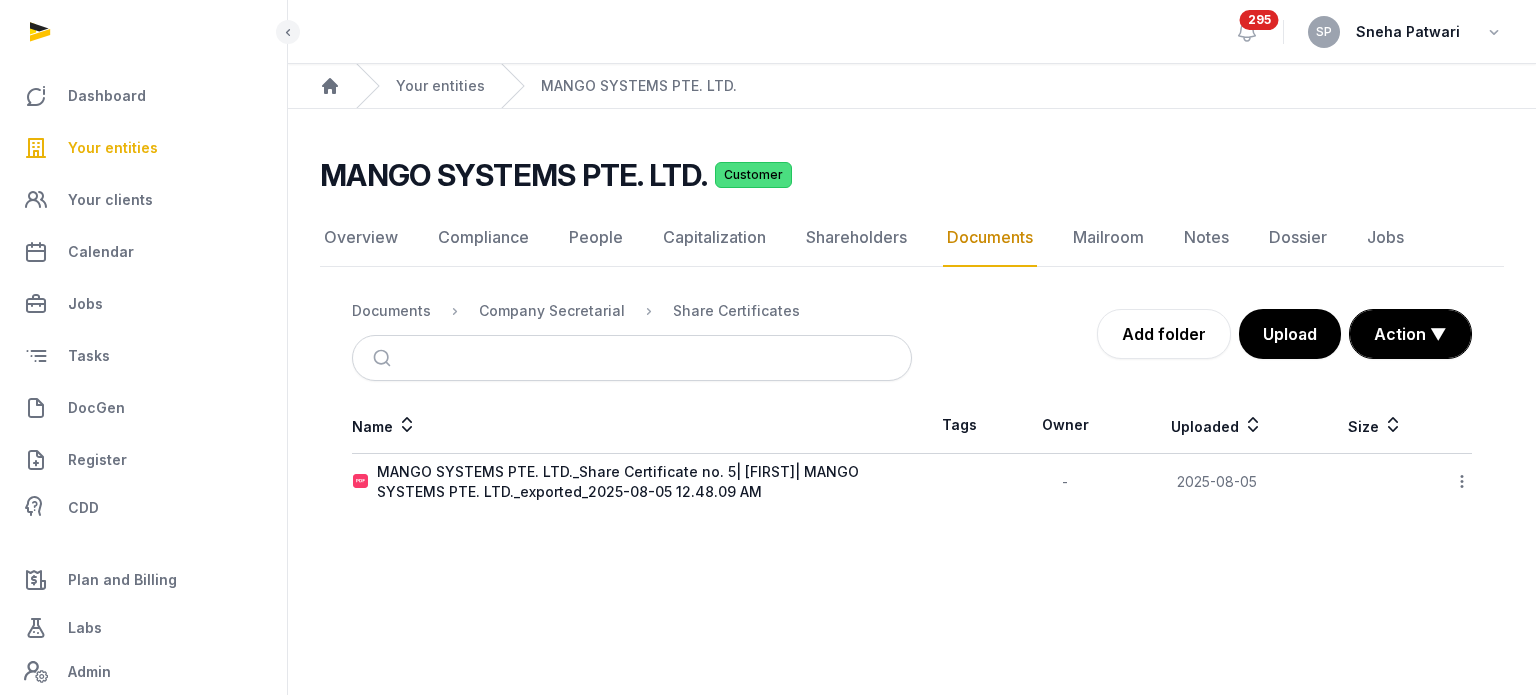 click 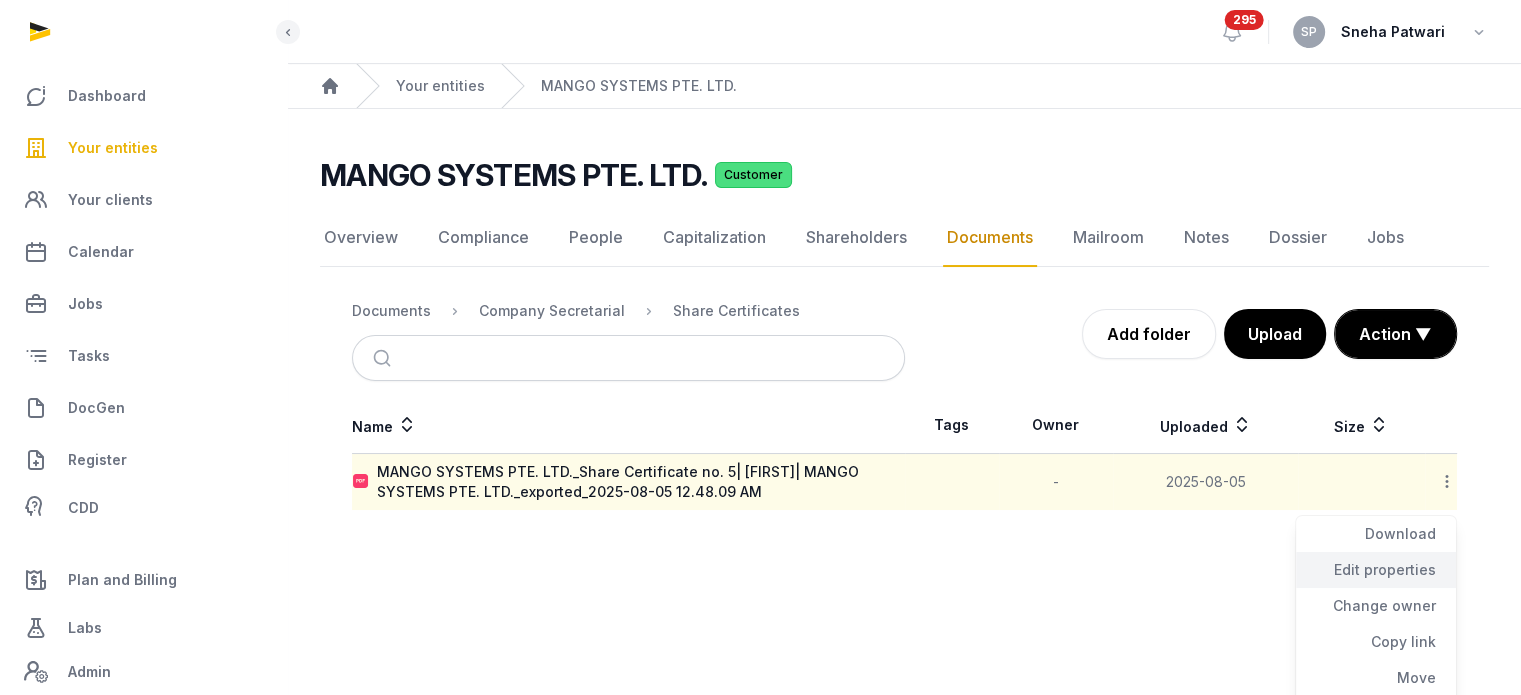 click on "Edit properties" 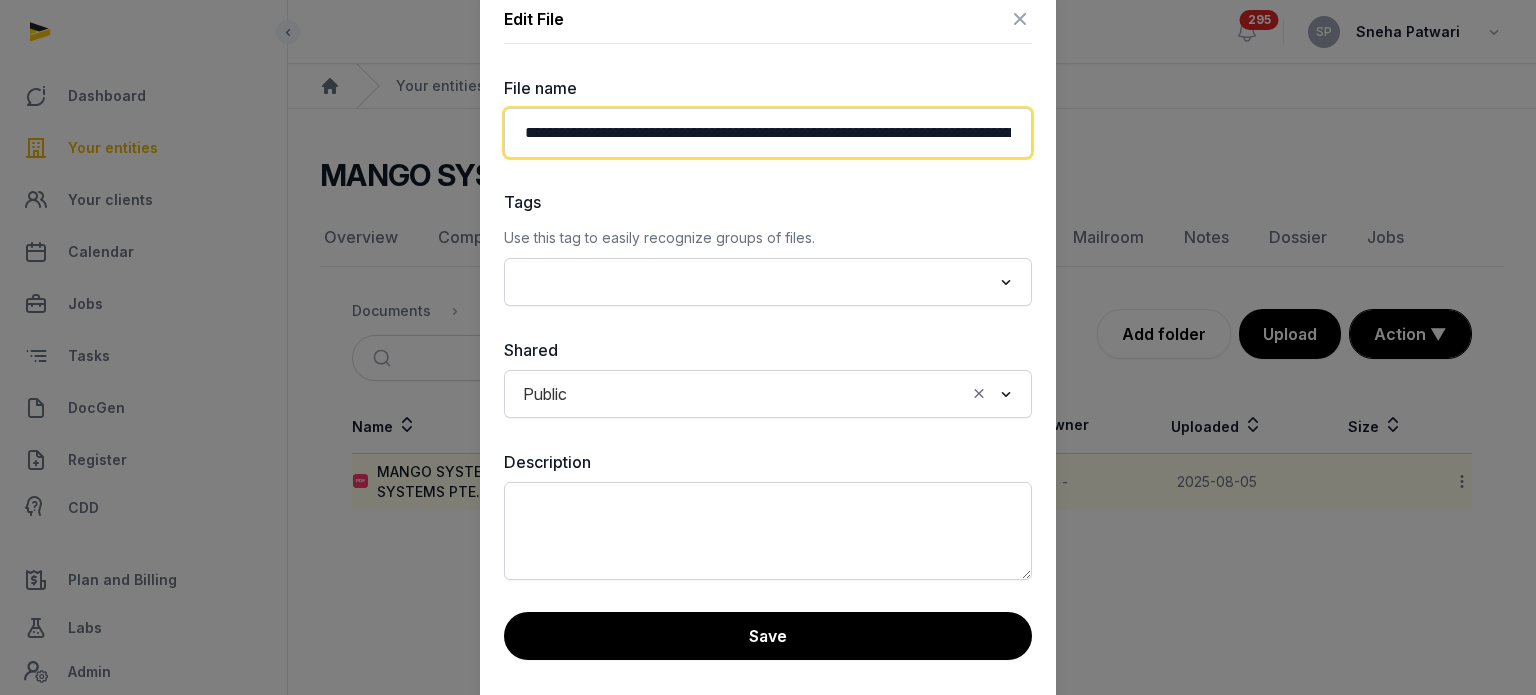 click on "**********" 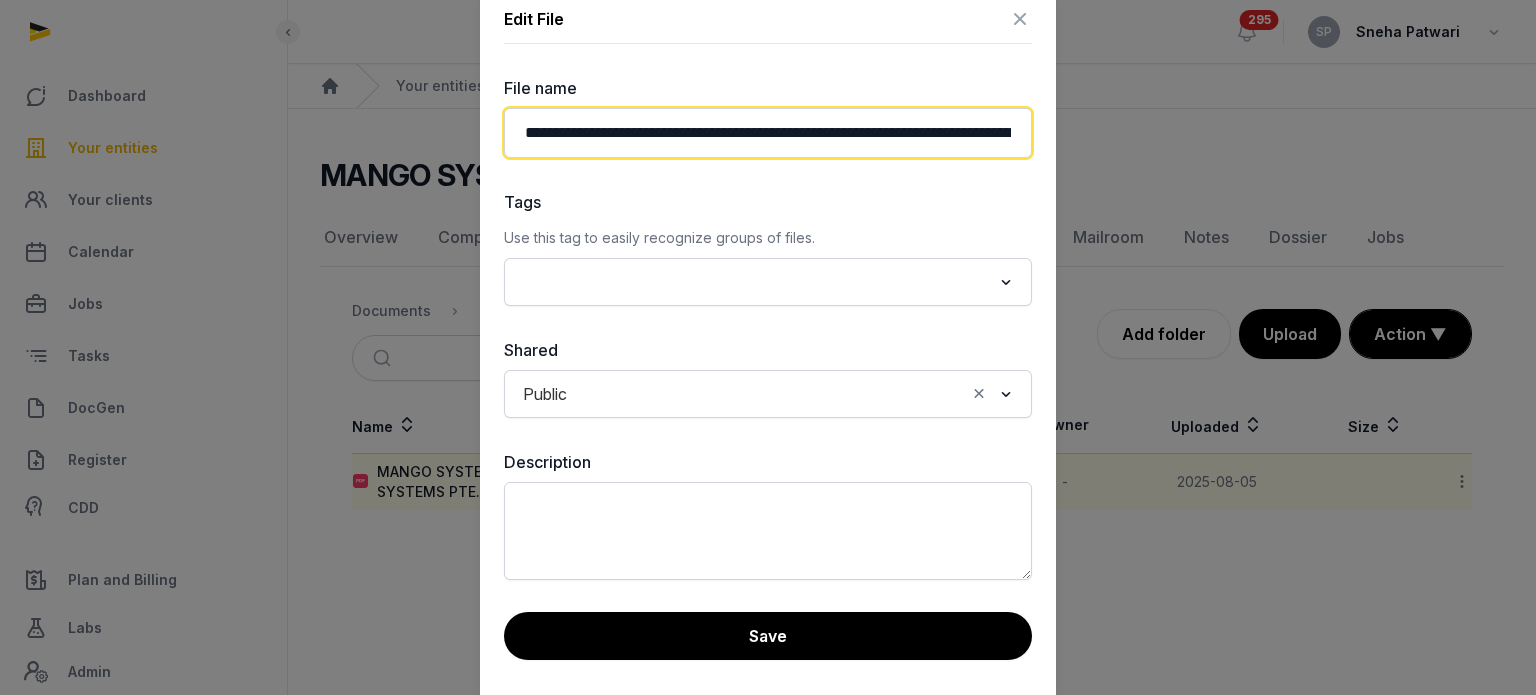 click on "**********" 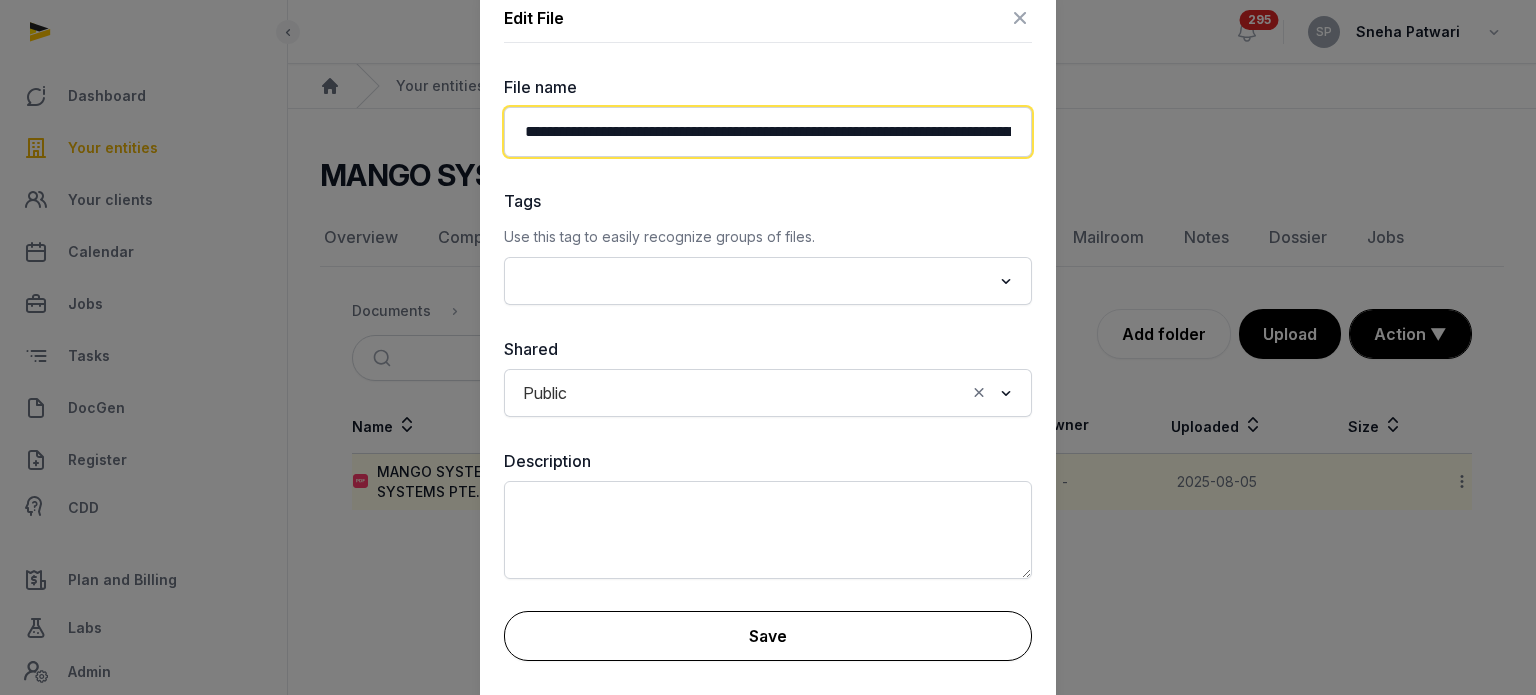 type on "**********" 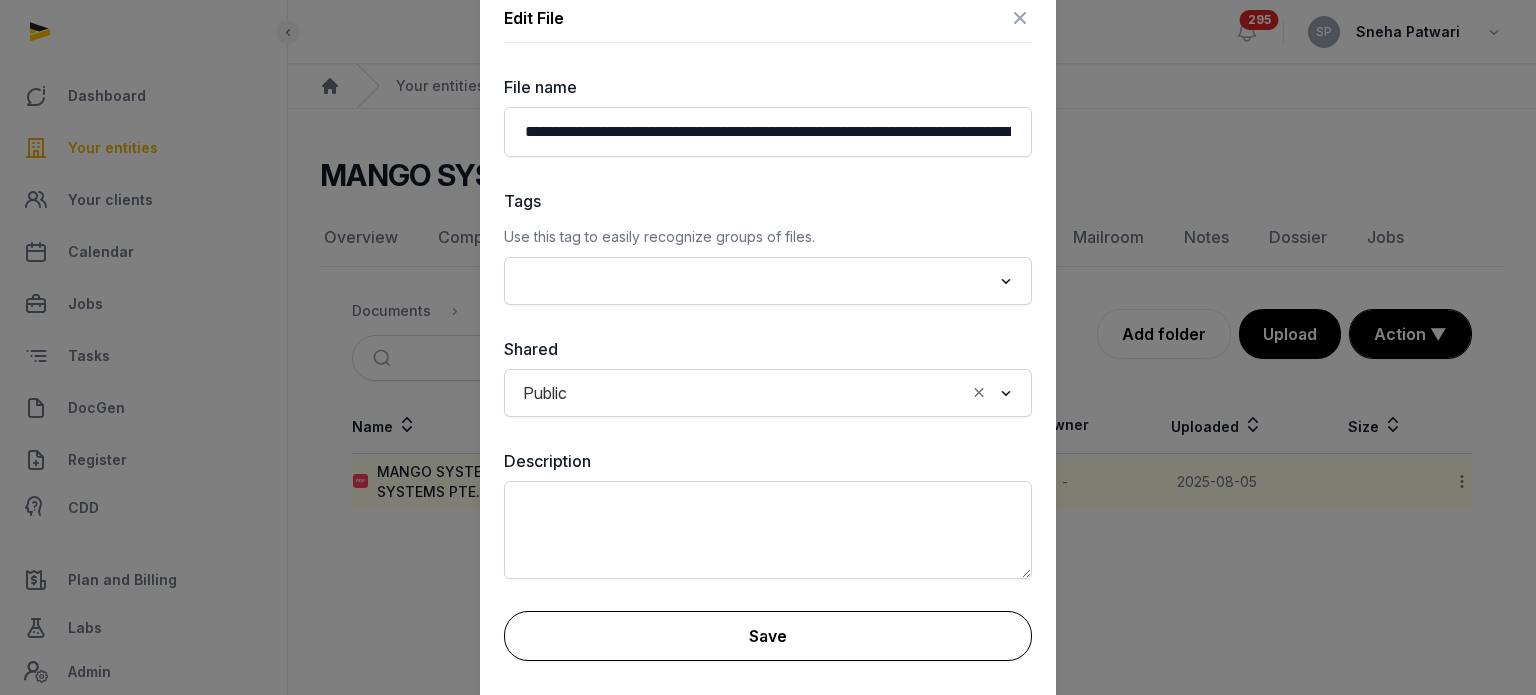 click on "Save" at bounding box center (768, 636) 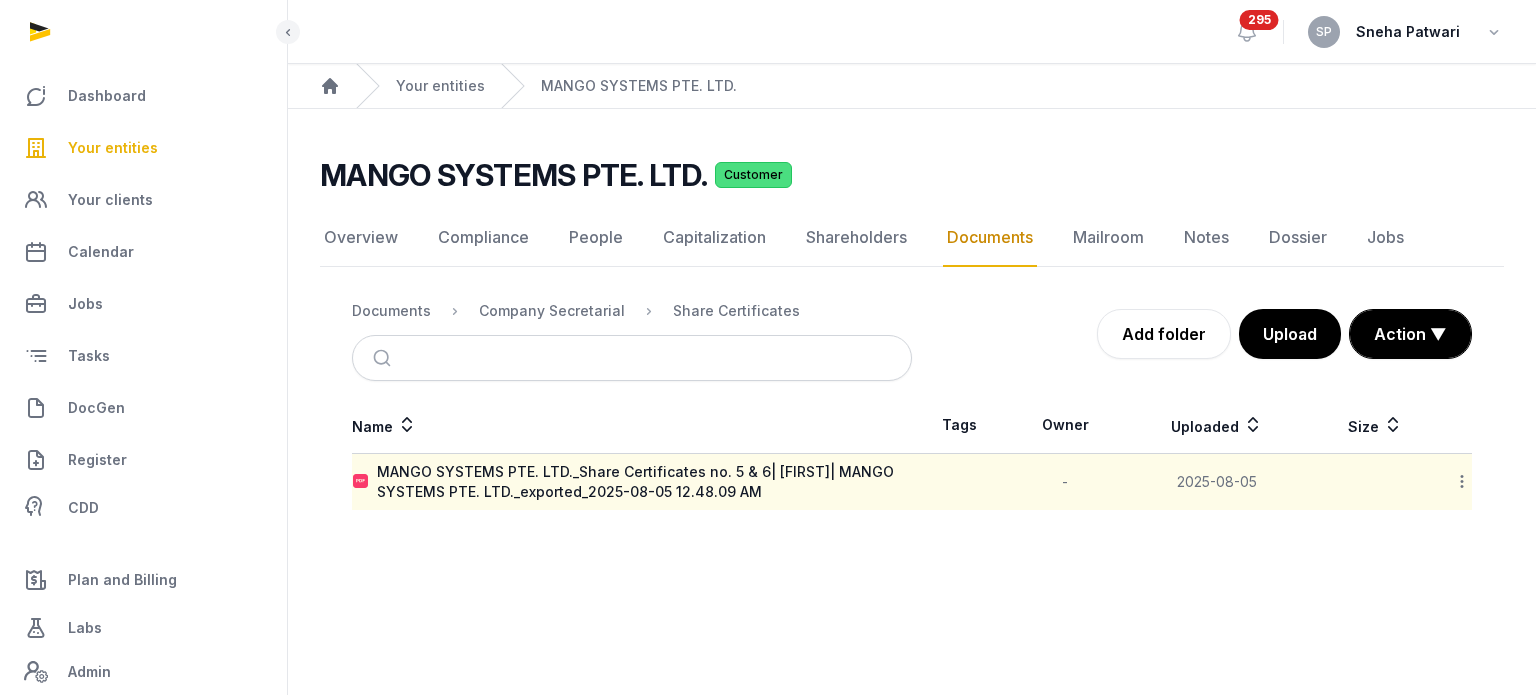 click 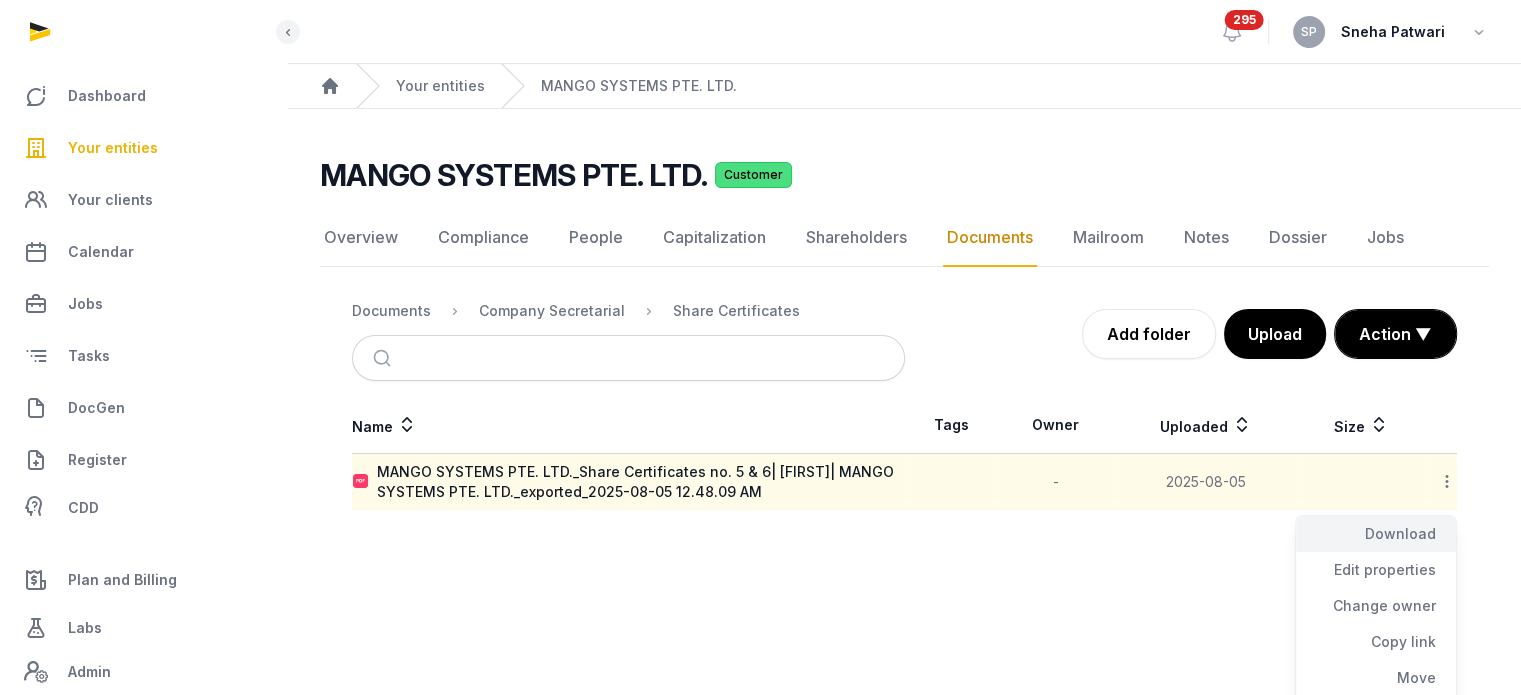 click on "Download" 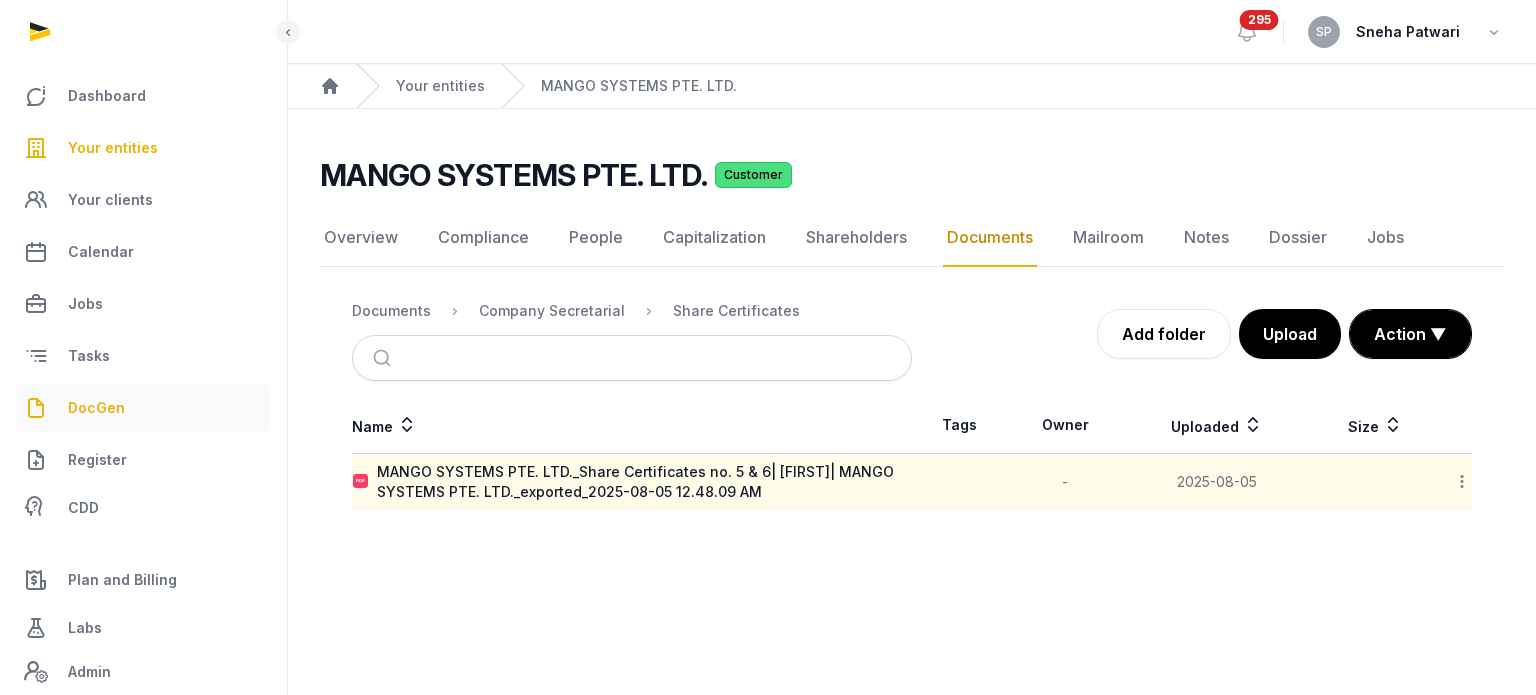 click on "DocGen" at bounding box center (143, 408) 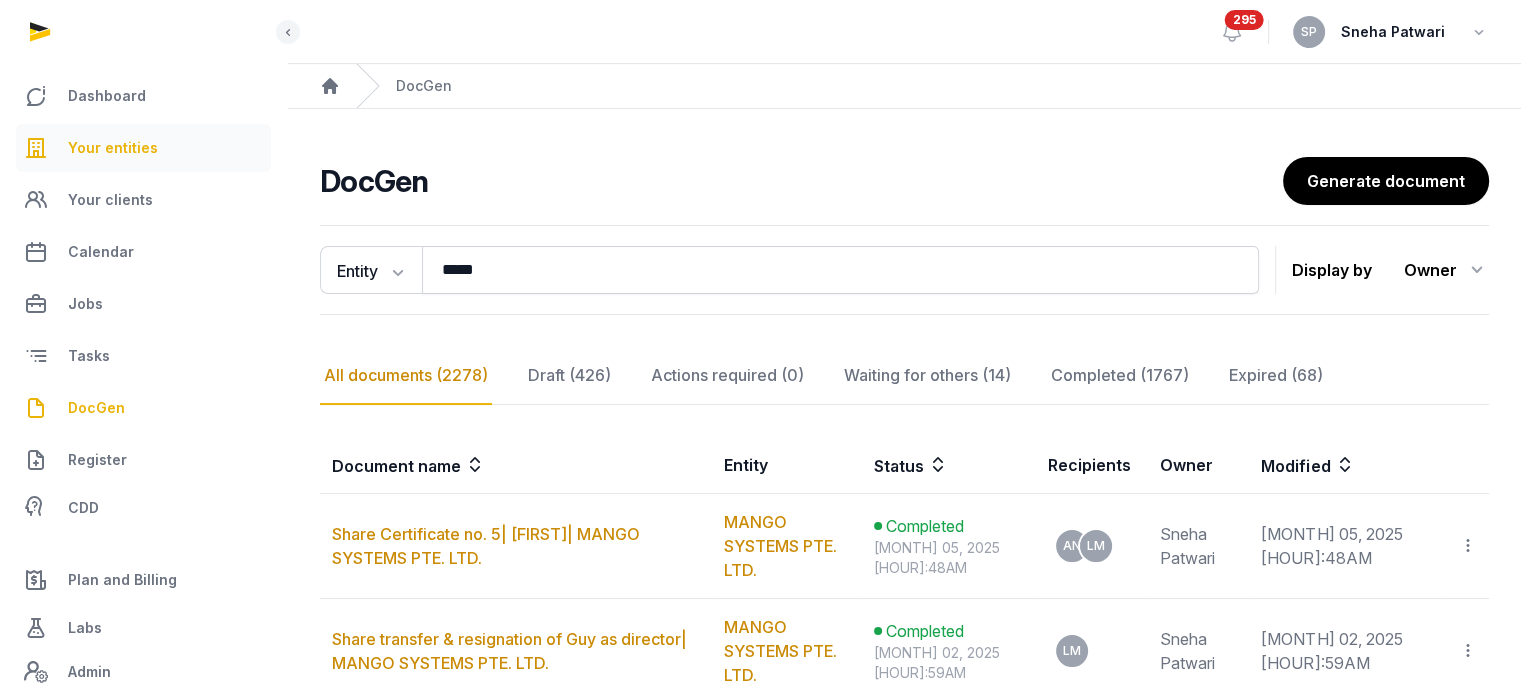 click on "Your entities" at bounding box center [143, 148] 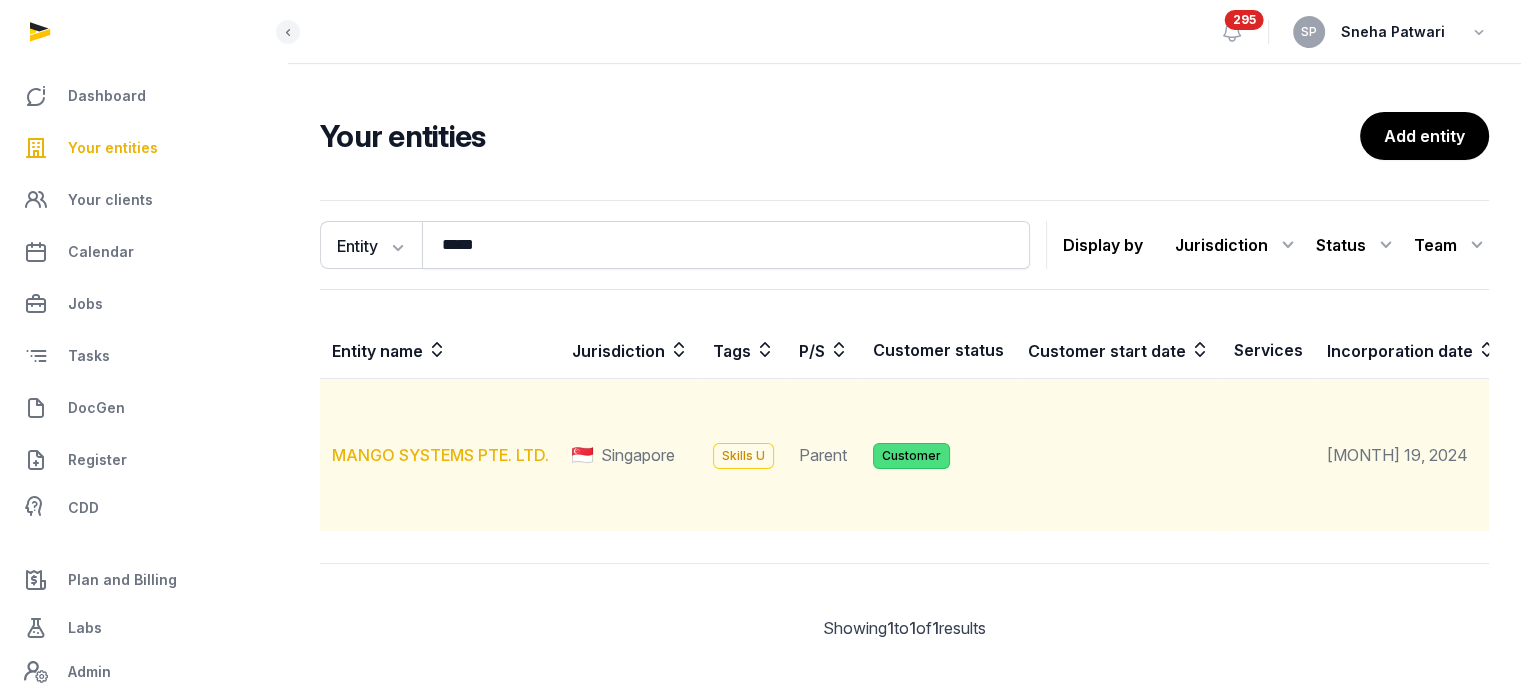 click on "MANGO SYSTEMS PTE. LTD." at bounding box center (440, 455) 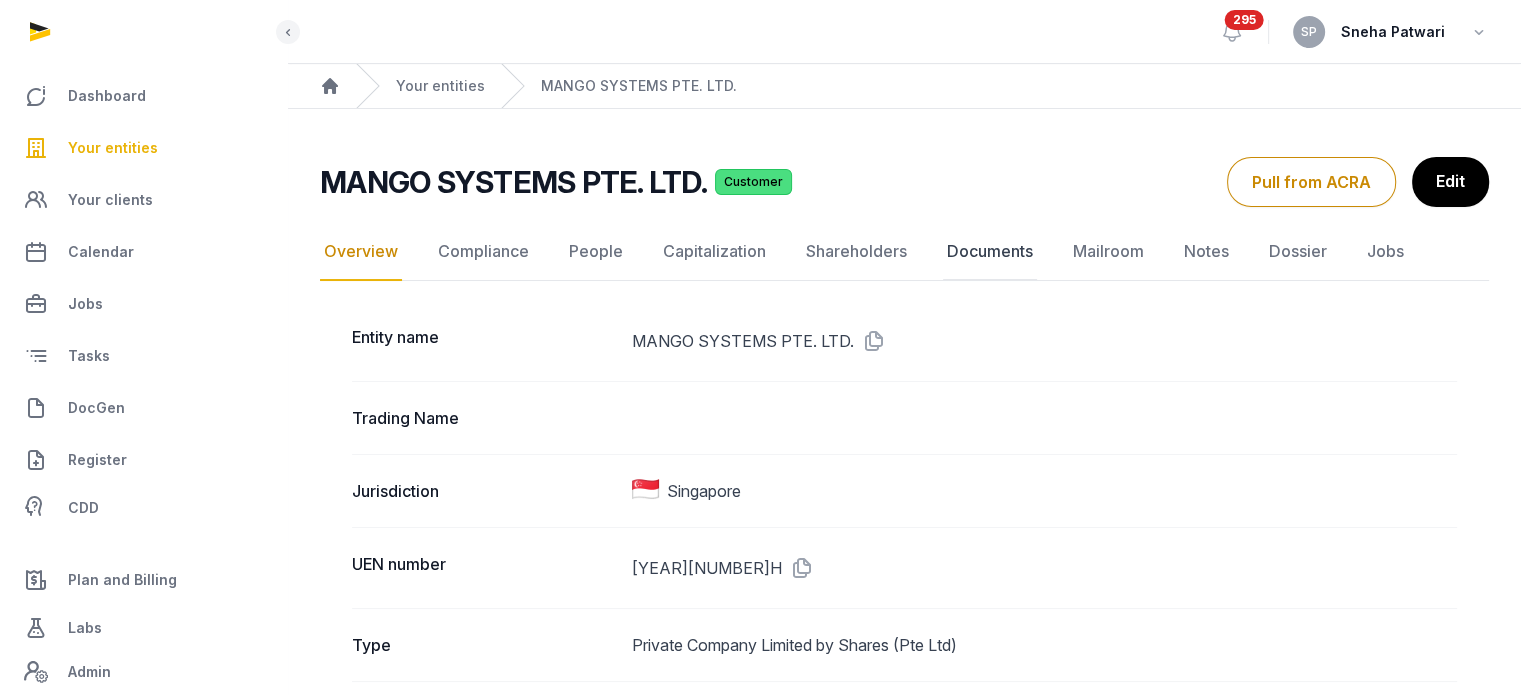 click on "Documents" 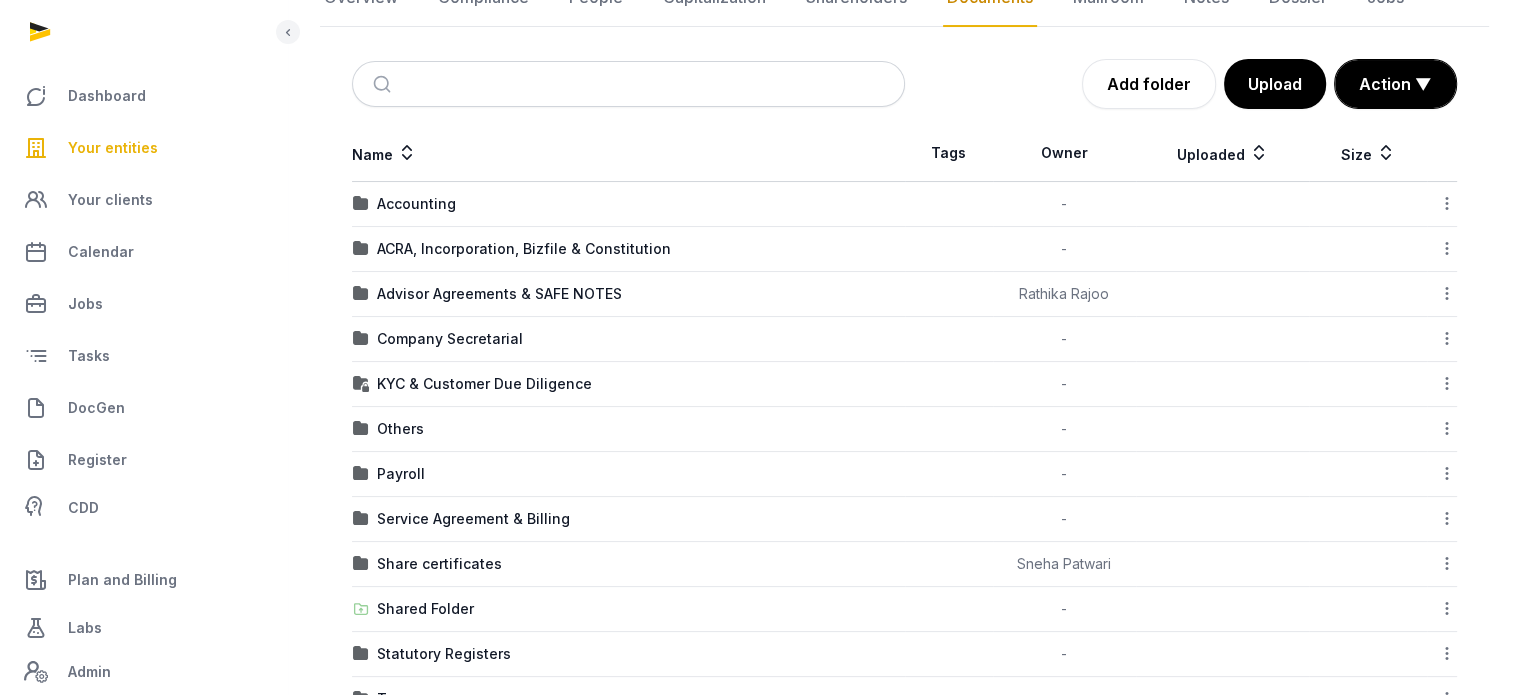 scroll, scrollTop: 243, scrollLeft: 0, axis: vertical 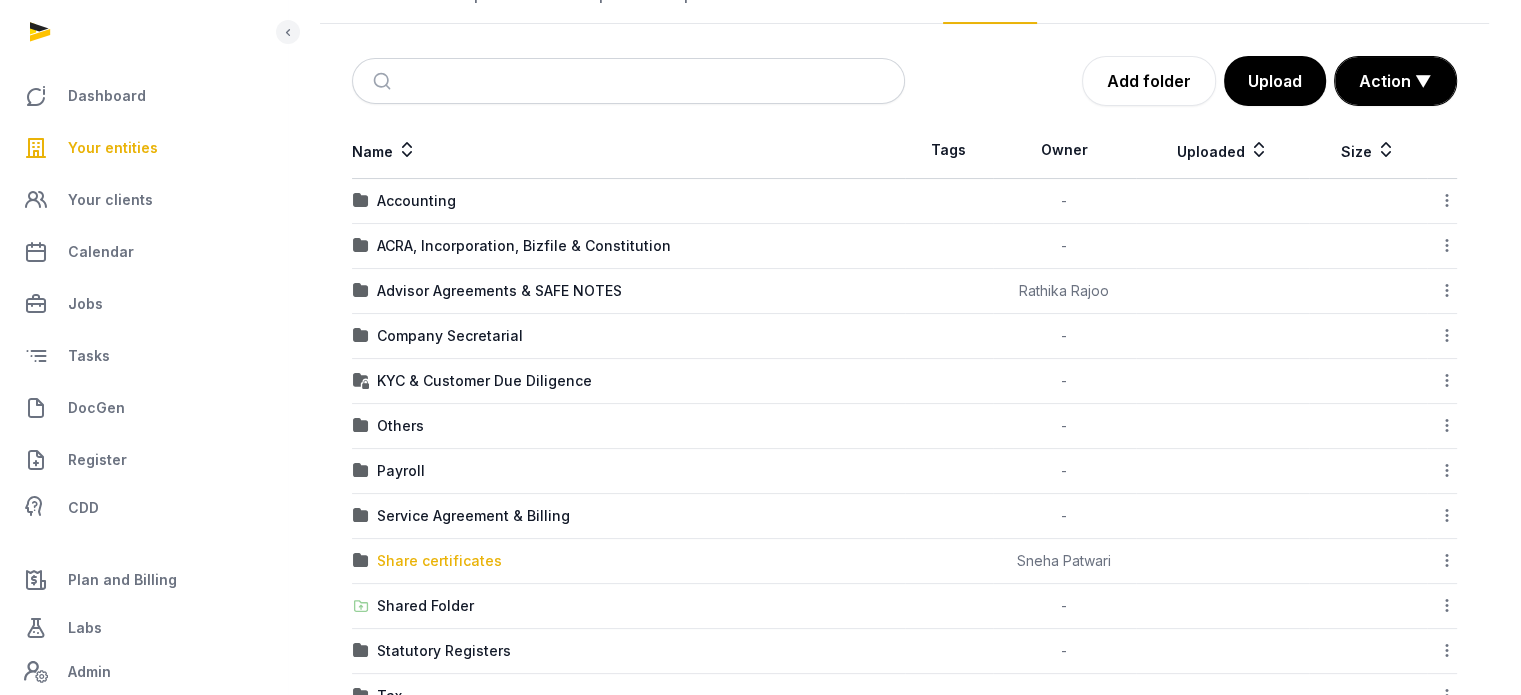 click on "Share certificates" at bounding box center (439, 561) 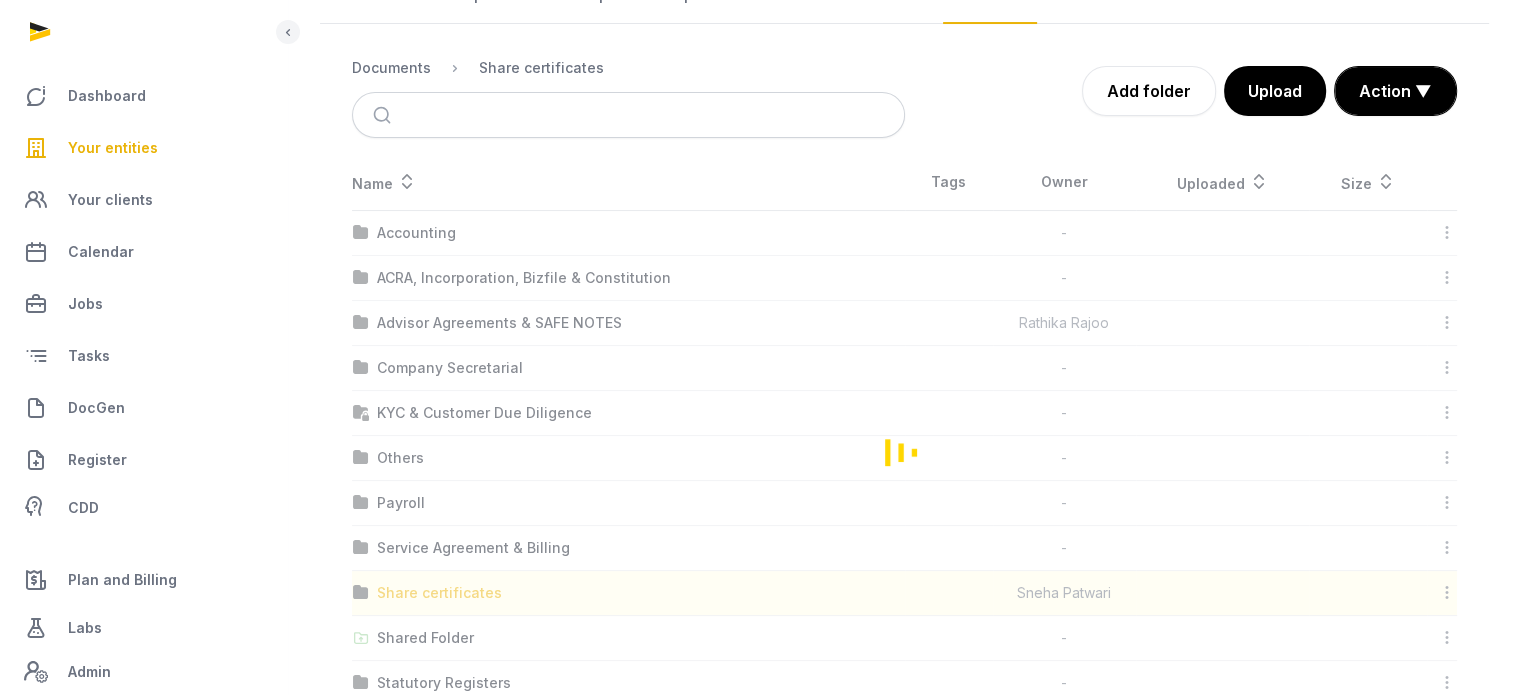 scroll, scrollTop: 32, scrollLeft: 0, axis: vertical 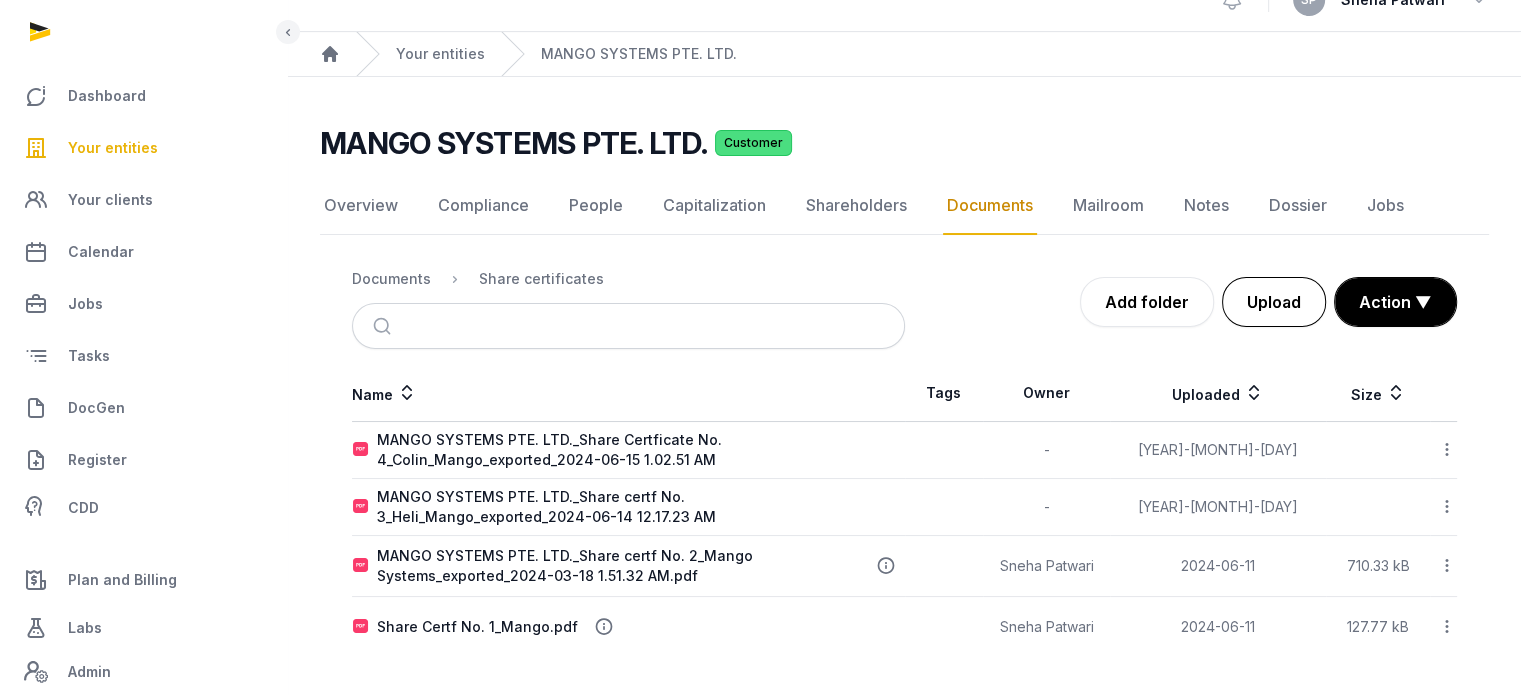 click on "Upload" at bounding box center (1274, 302) 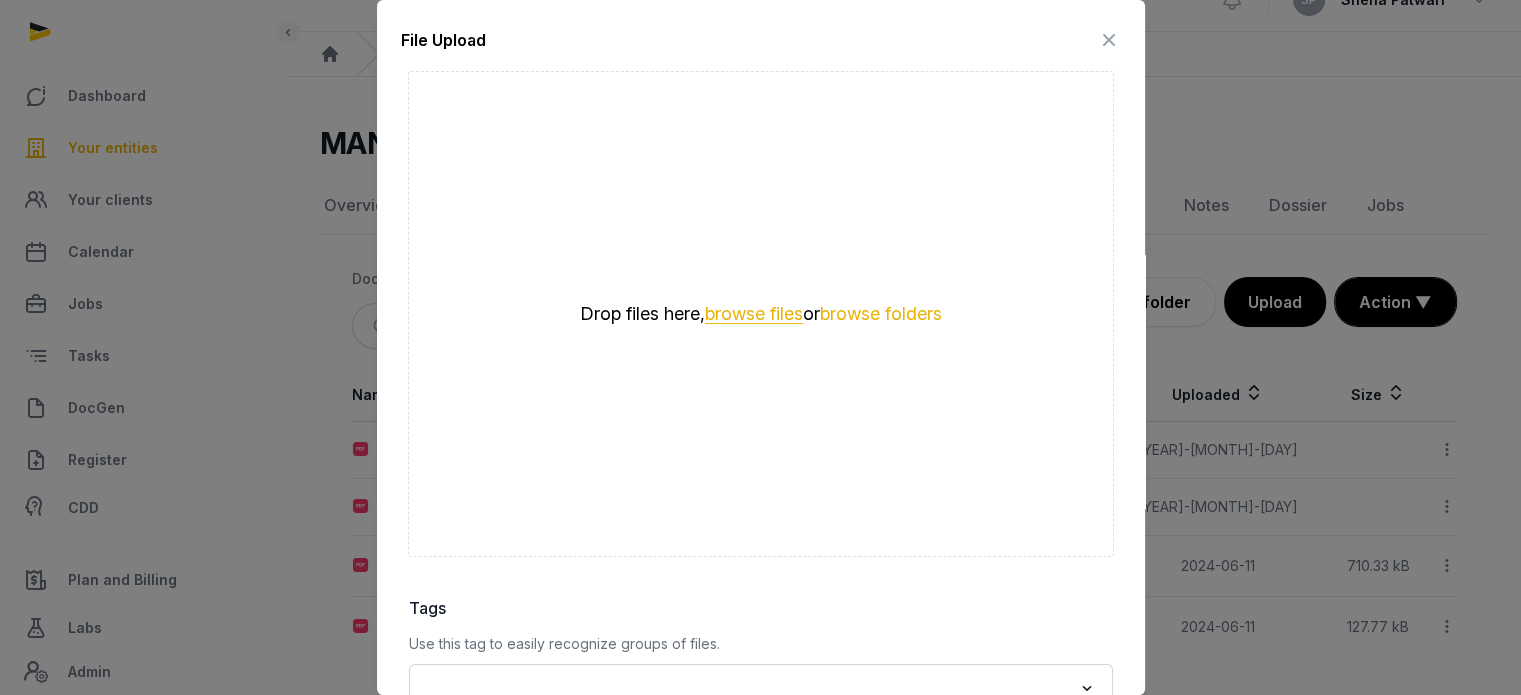 click on "browse files" at bounding box center [754, 314] 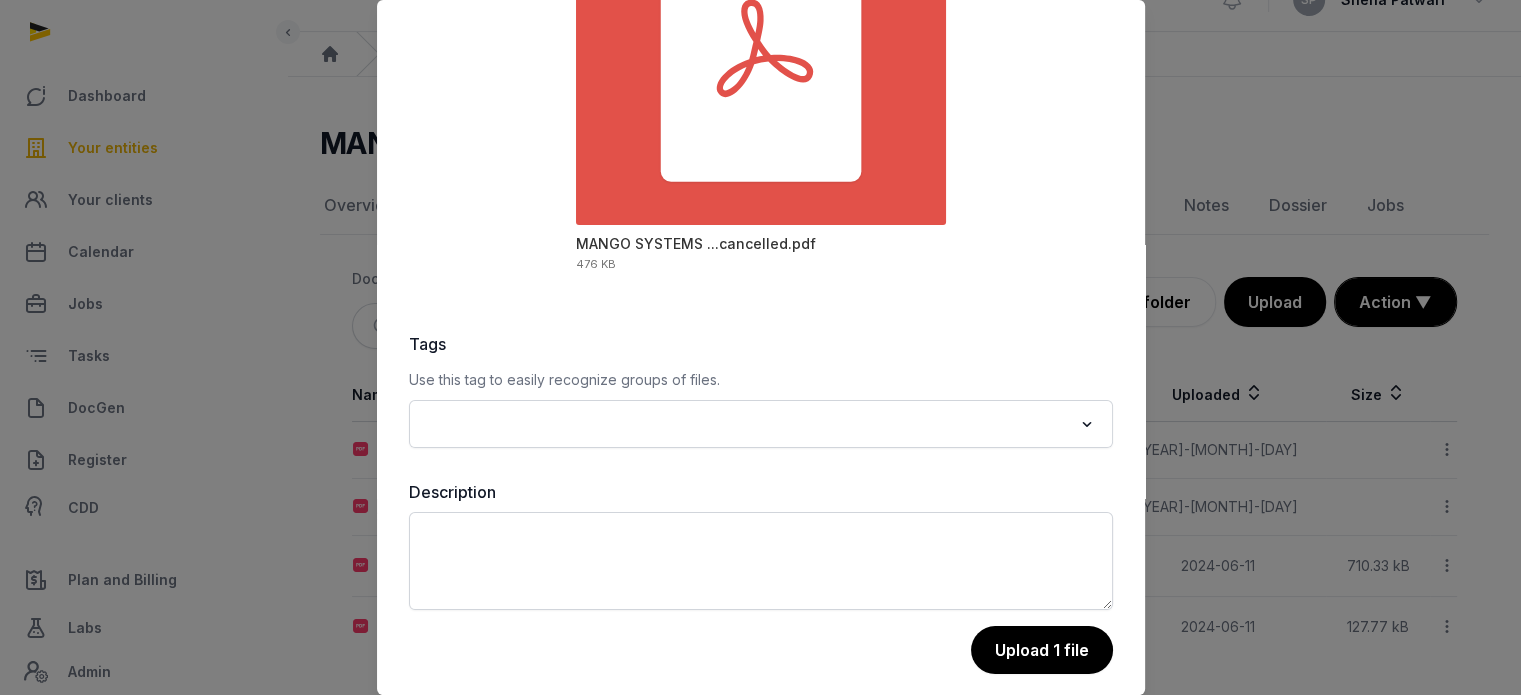 scroll, scrollTop: 282, scrollLeft: 0, axis: vertical 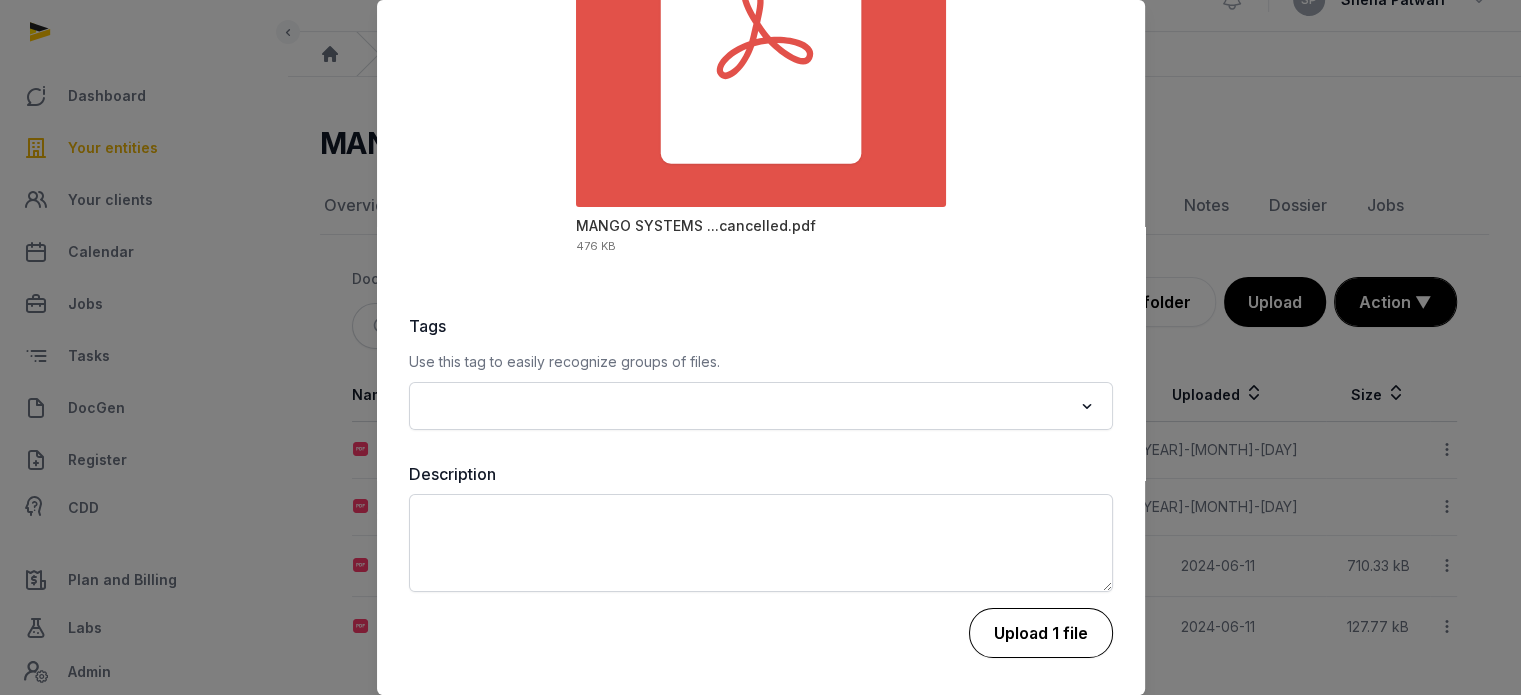 click on "Upload 1 file" at bounding box center (1041, 633) 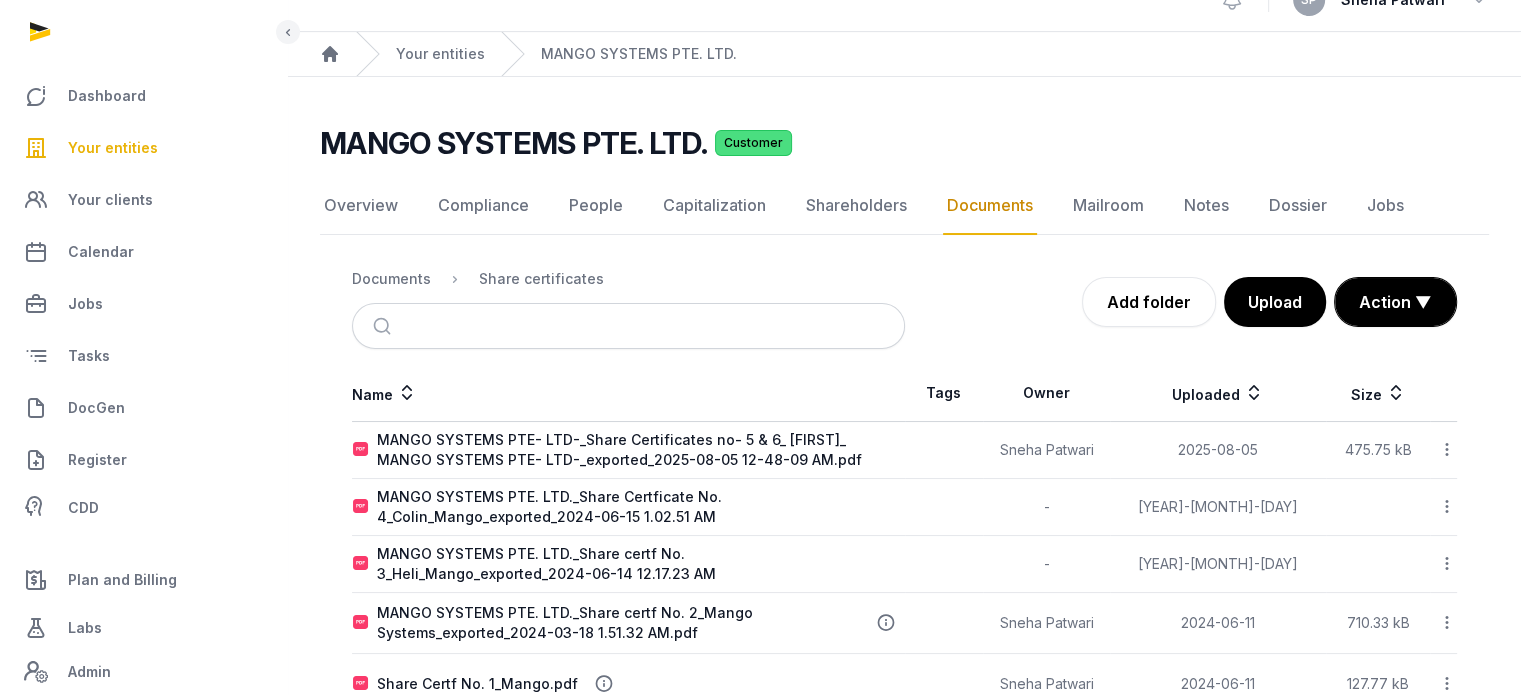 scroll, scrollTop: 88, scrollLeft: 0, axis: vertical 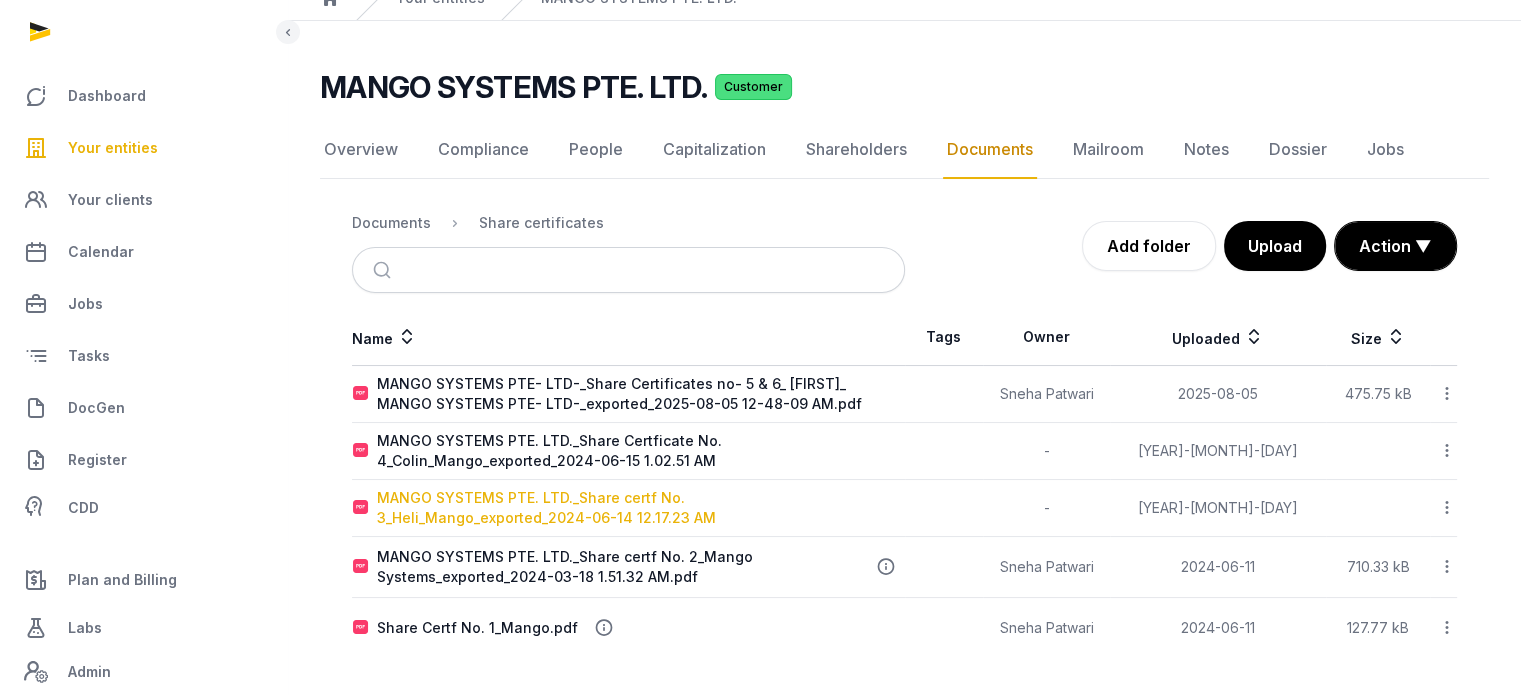 click on "MANGO SYSTEMS PTE. LTD._Share certf No. 3_Heli_Mango_exported_2024-06-14 12.17.23 AM" at bounding box center [640, 508] 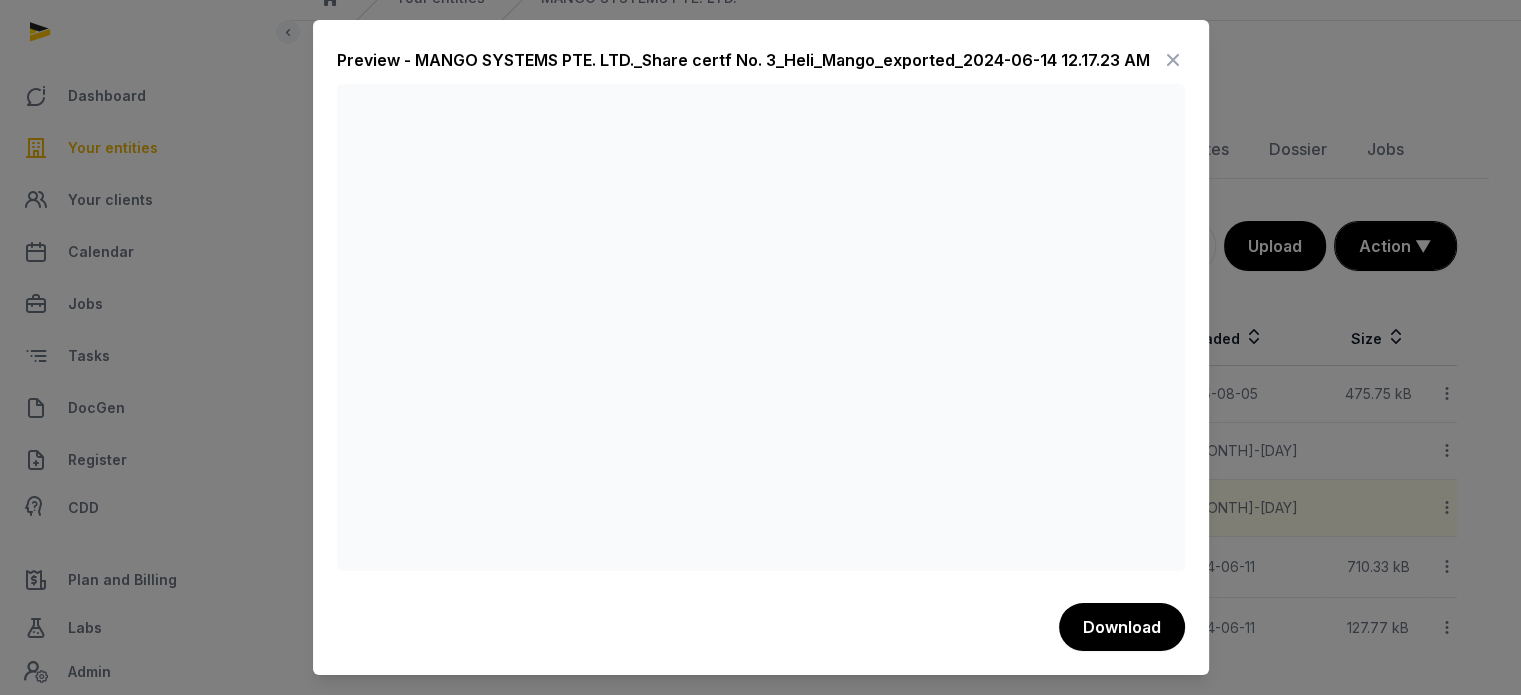 click at bounding box center (1173, 60) 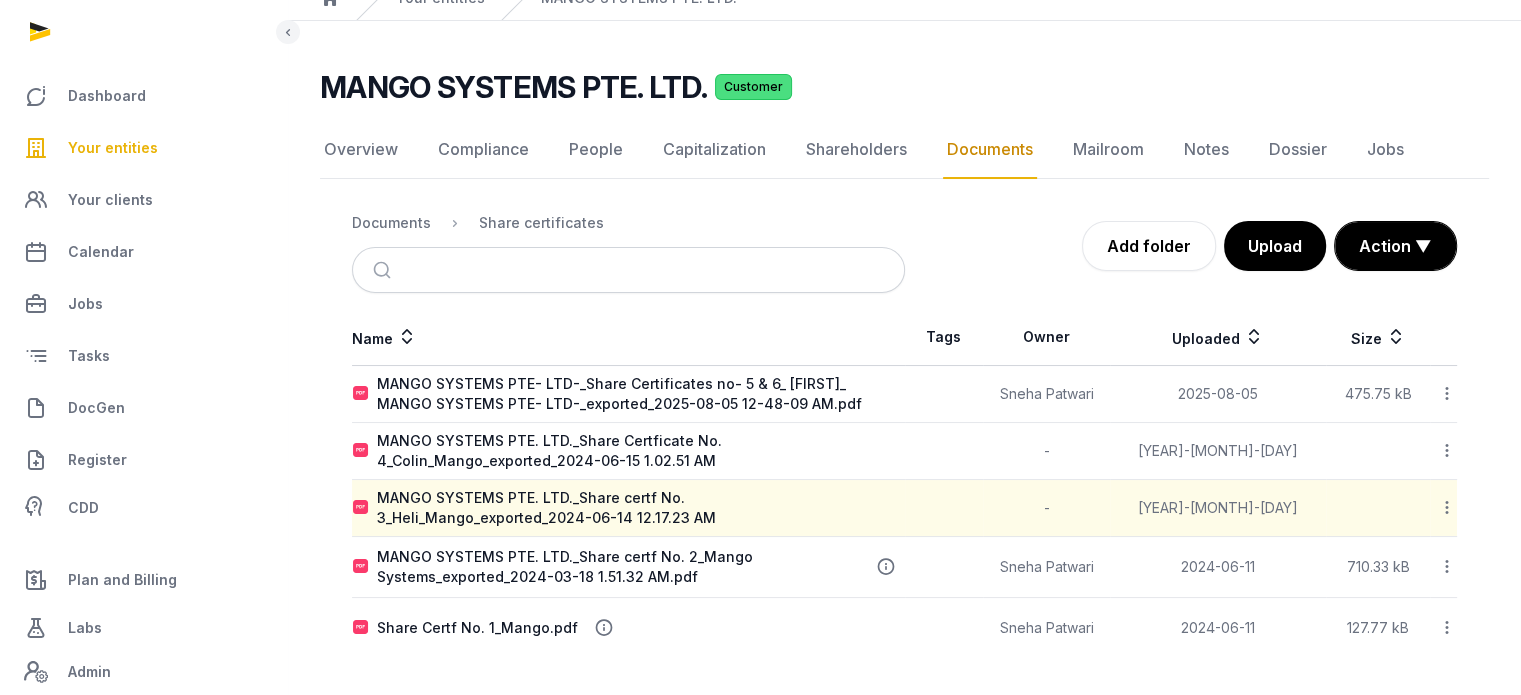 click 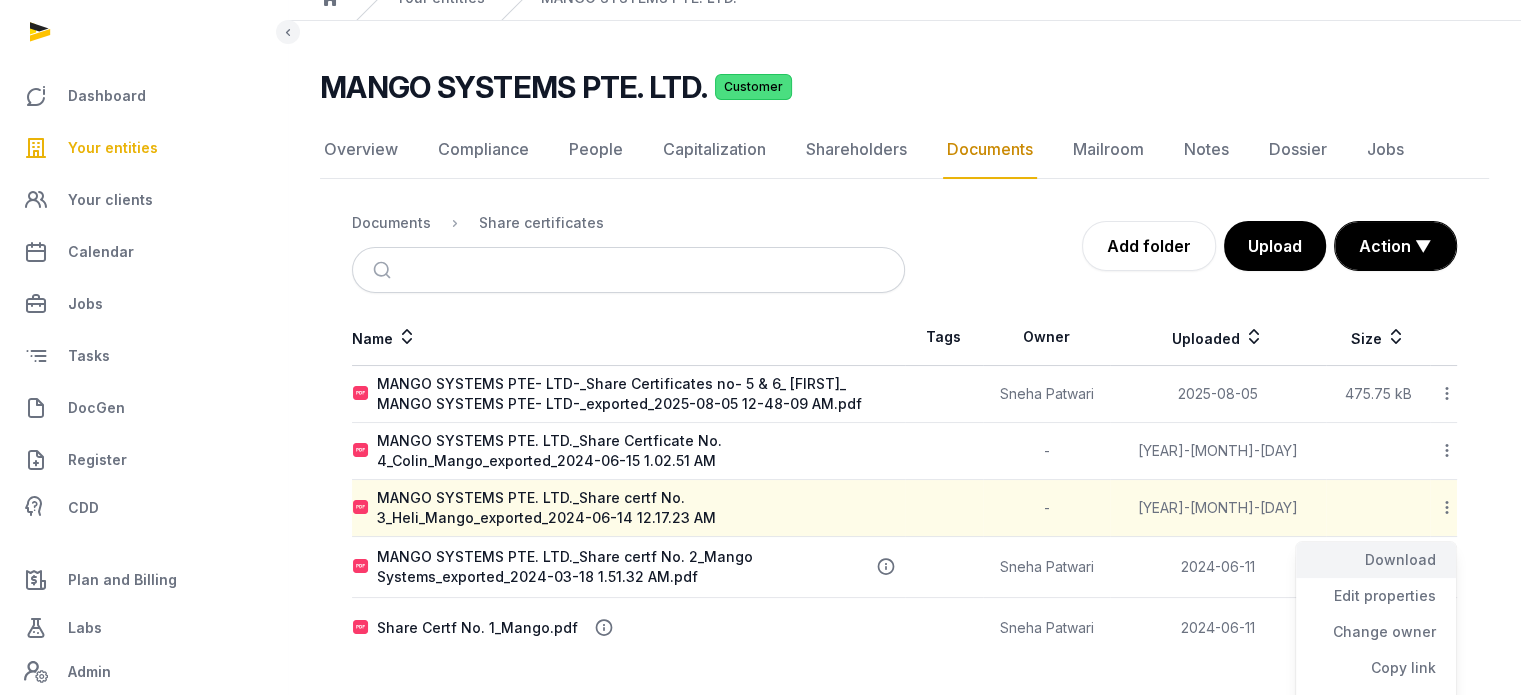 click on "Download" 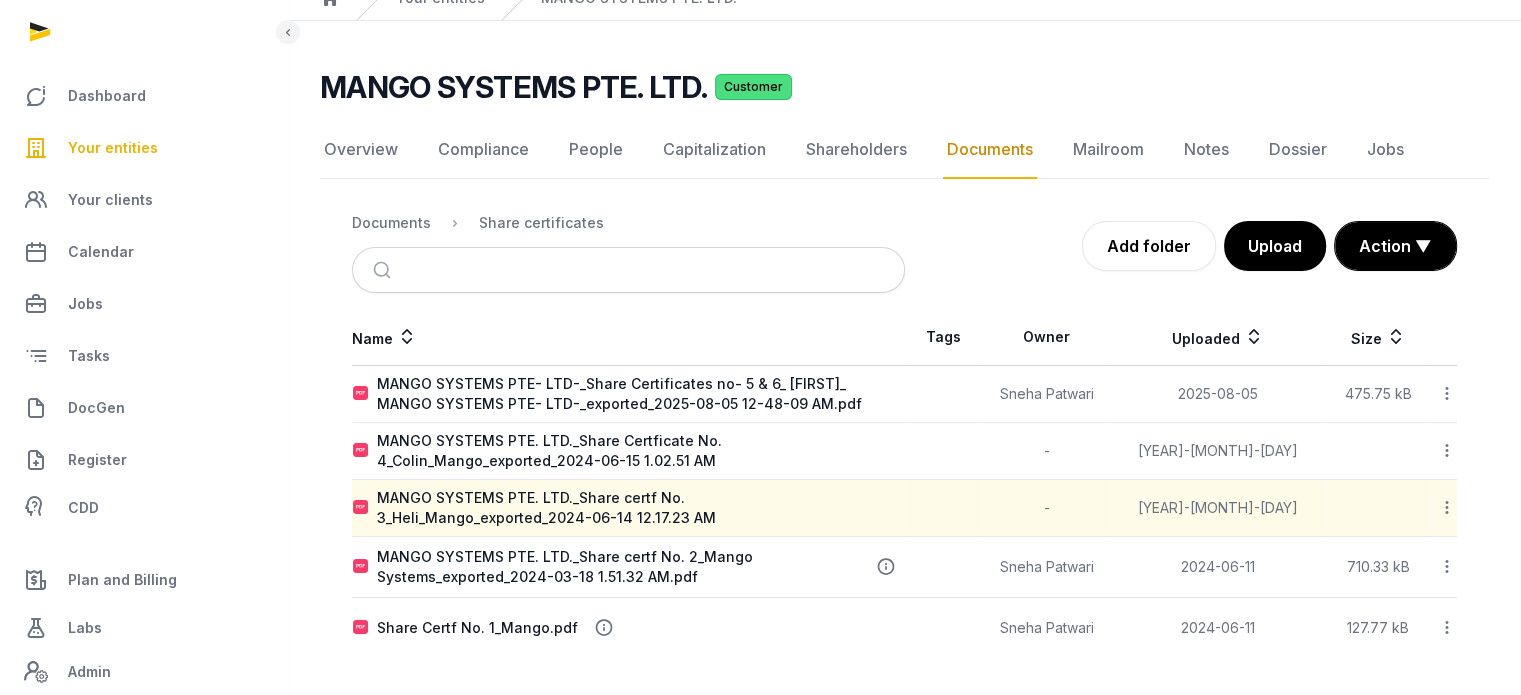 click 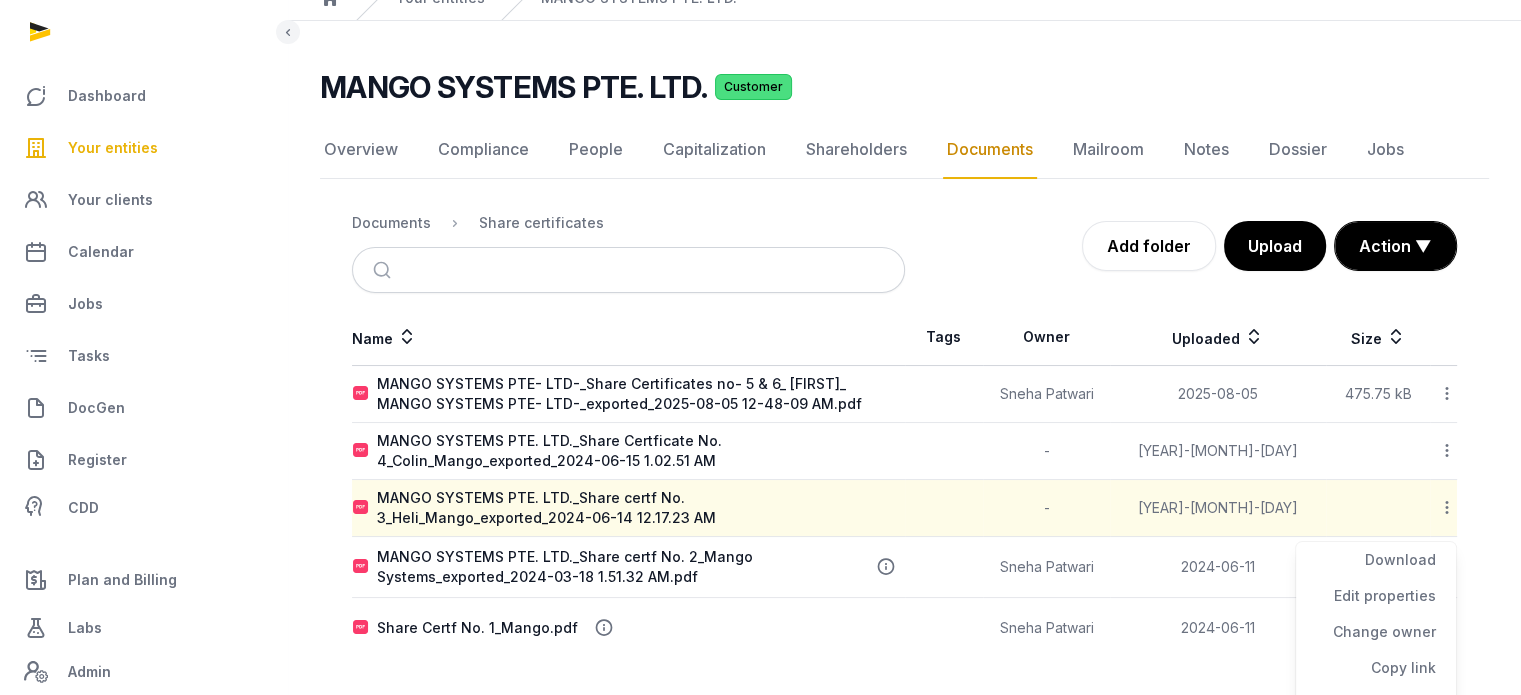 scroll, scrollTop: 184, scrollLeft: 0, axis: vertical 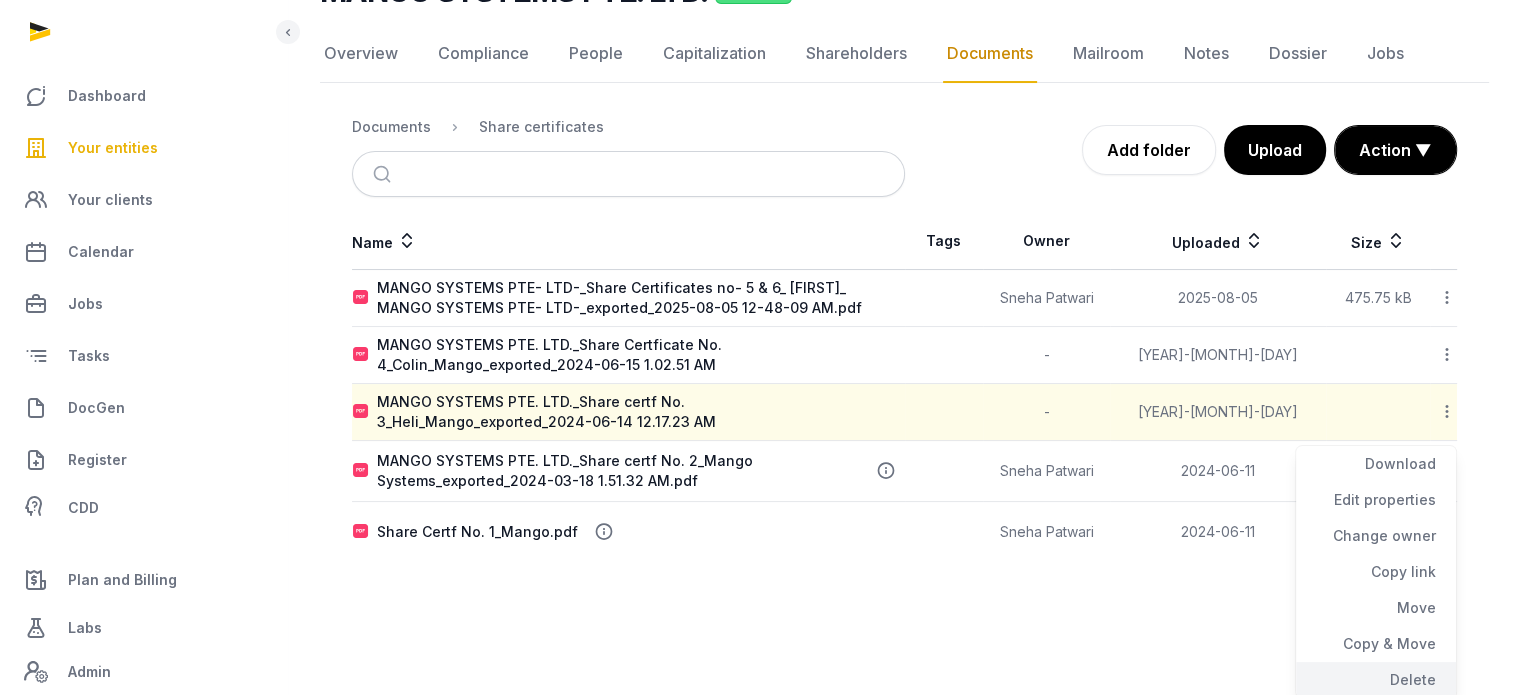 click on "Delete" 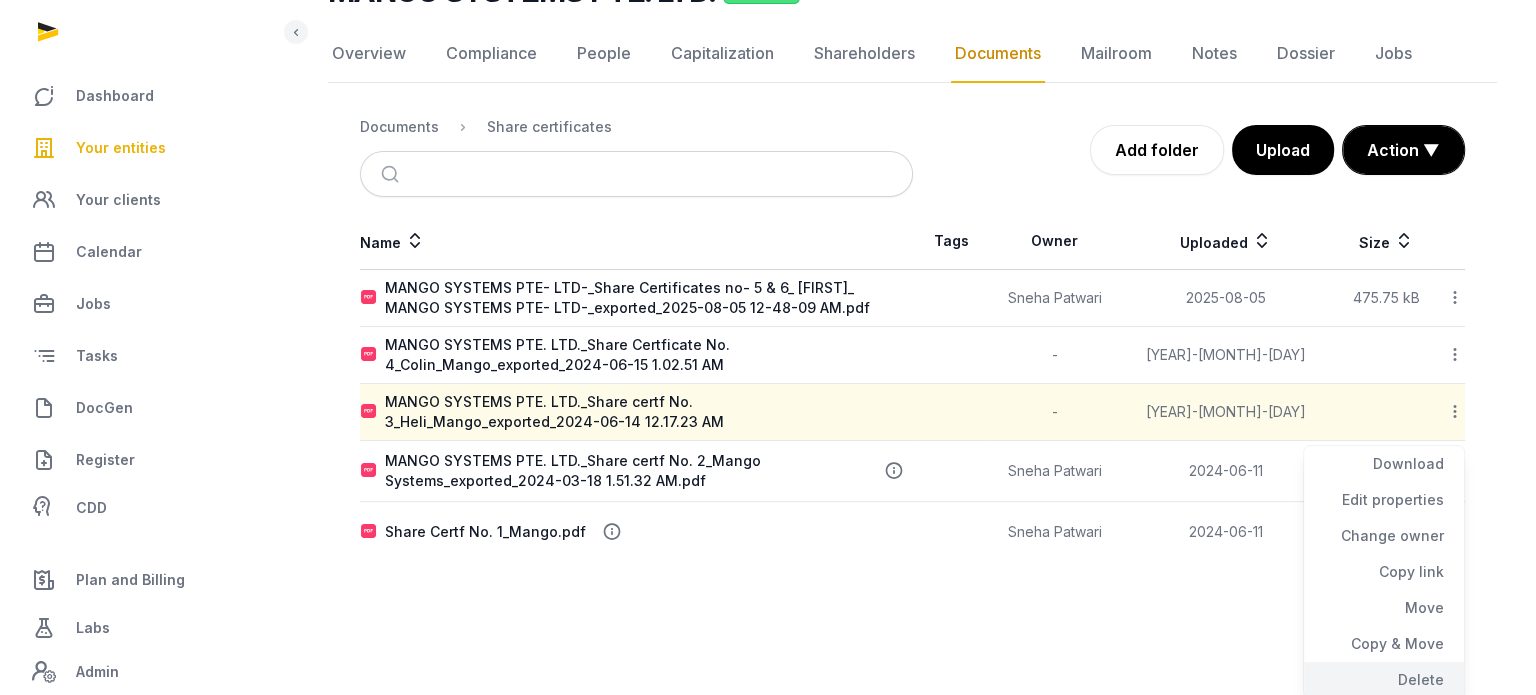 scroll, scrollTop: 88, scrollLeft: 0, axis: vertical 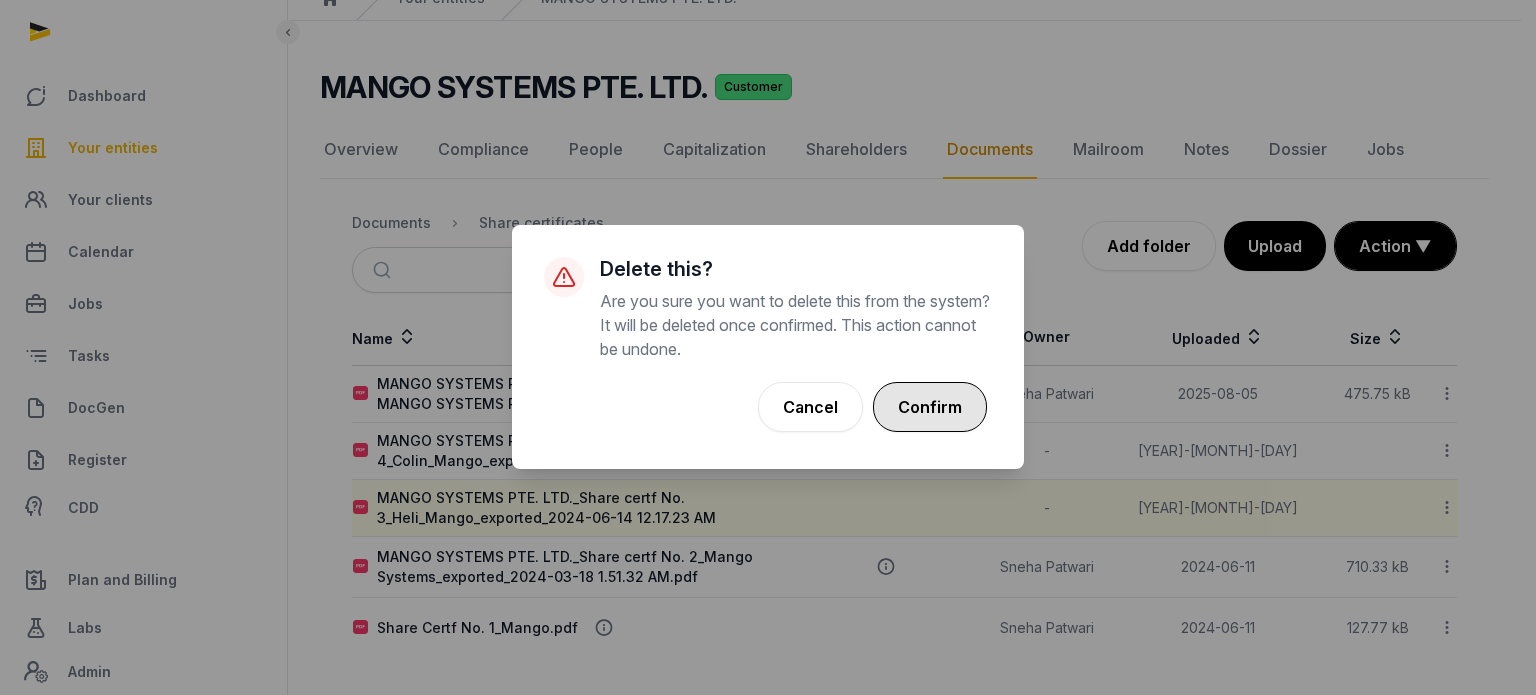 click on "Confirm" at bounding box center (930, 407) 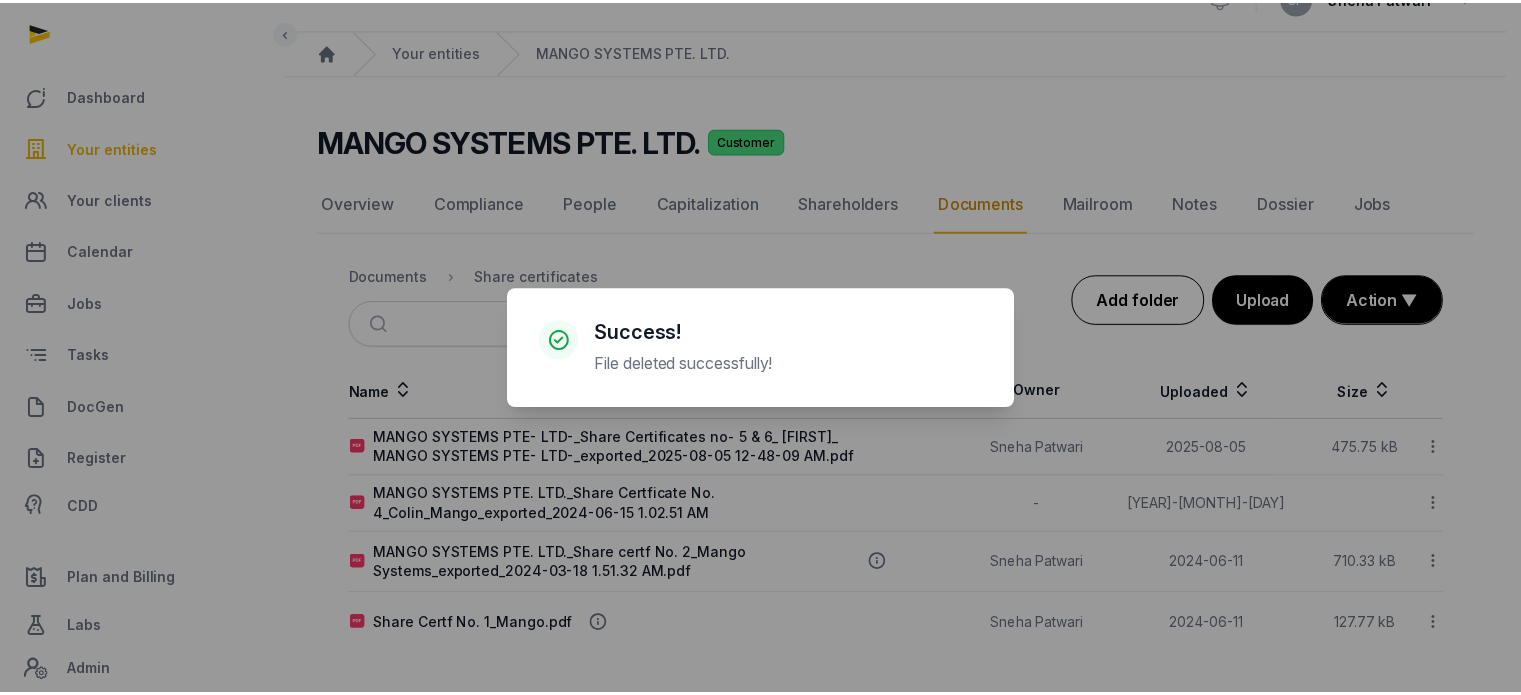 scroll, scrollTop: 32, scrollLeft: 0, axis: vertical 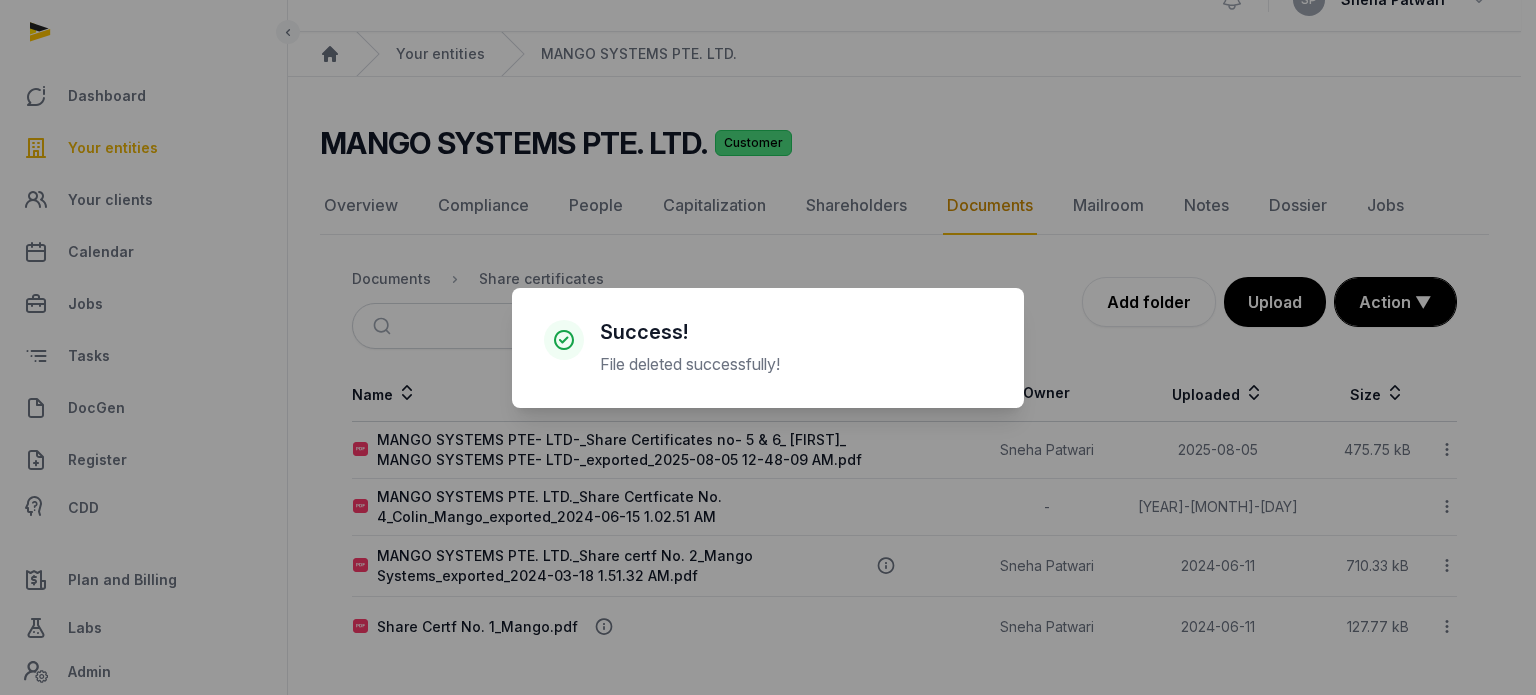 click on "×
Success!
File deleted successfully!
Cancel No OK" at bounding box center [768, 347] 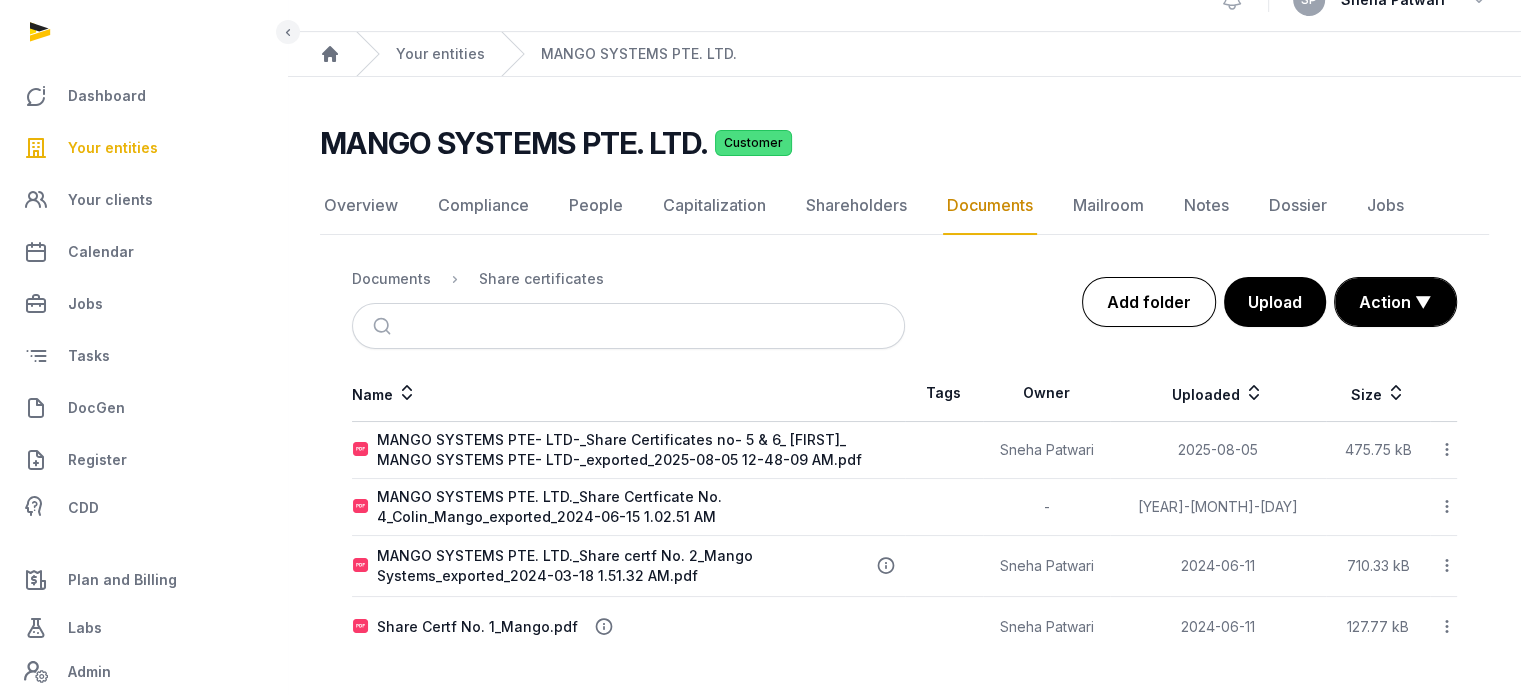 click on "Add folder" at bounding box center [1149, 302] 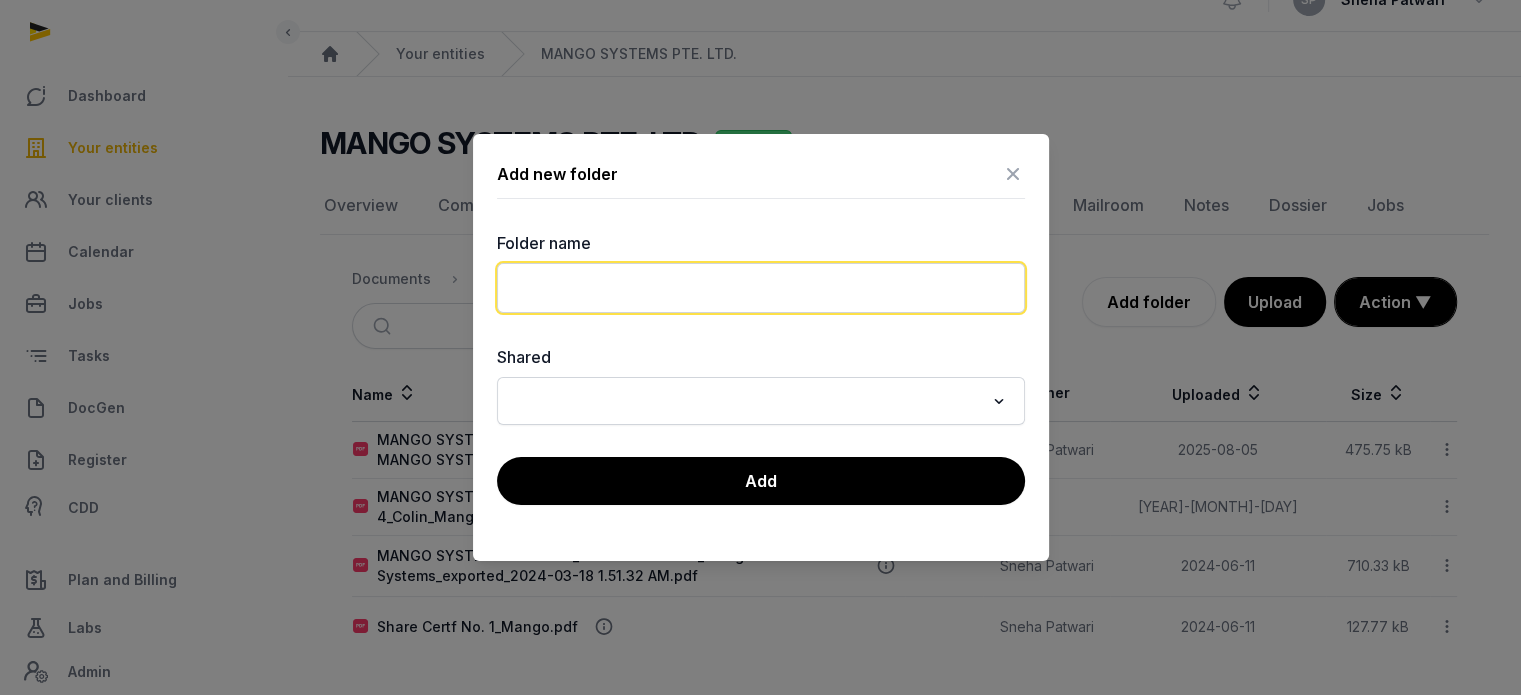 click 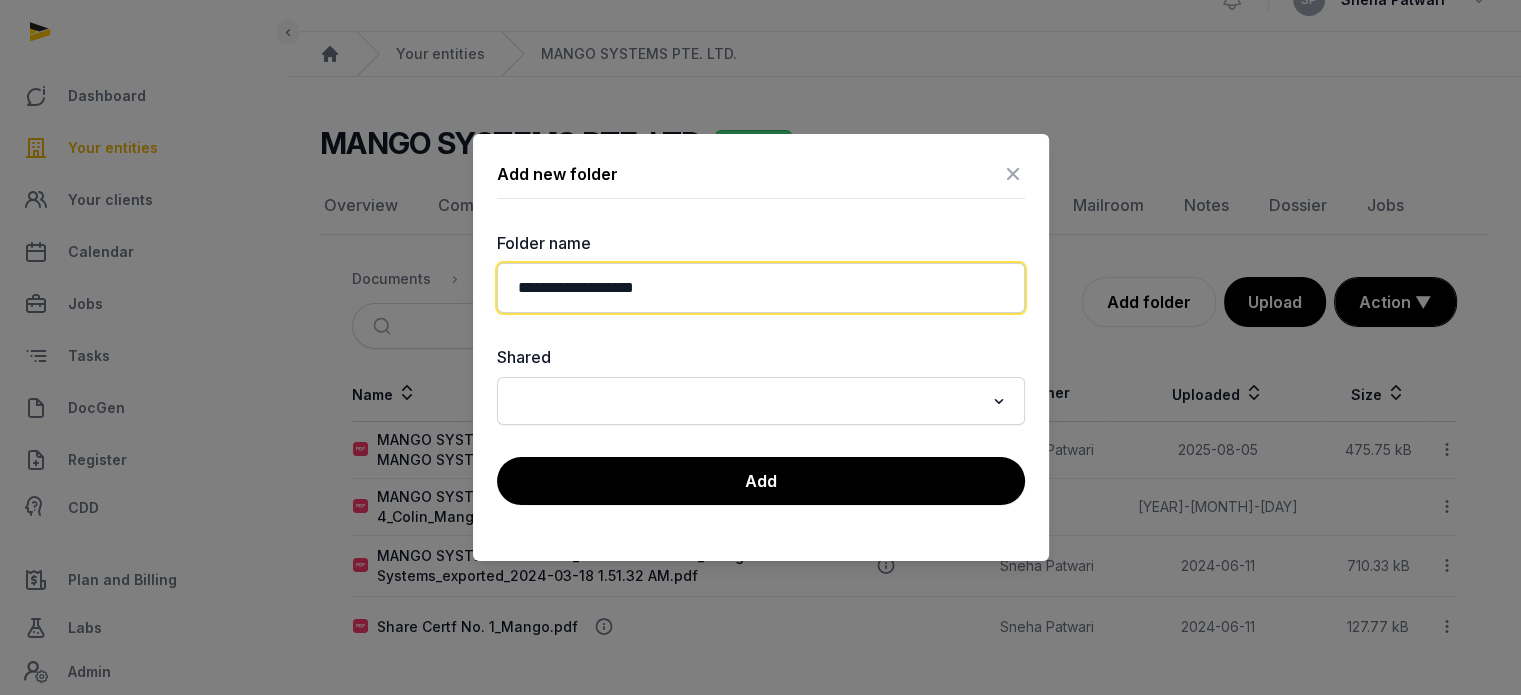type on "**********" 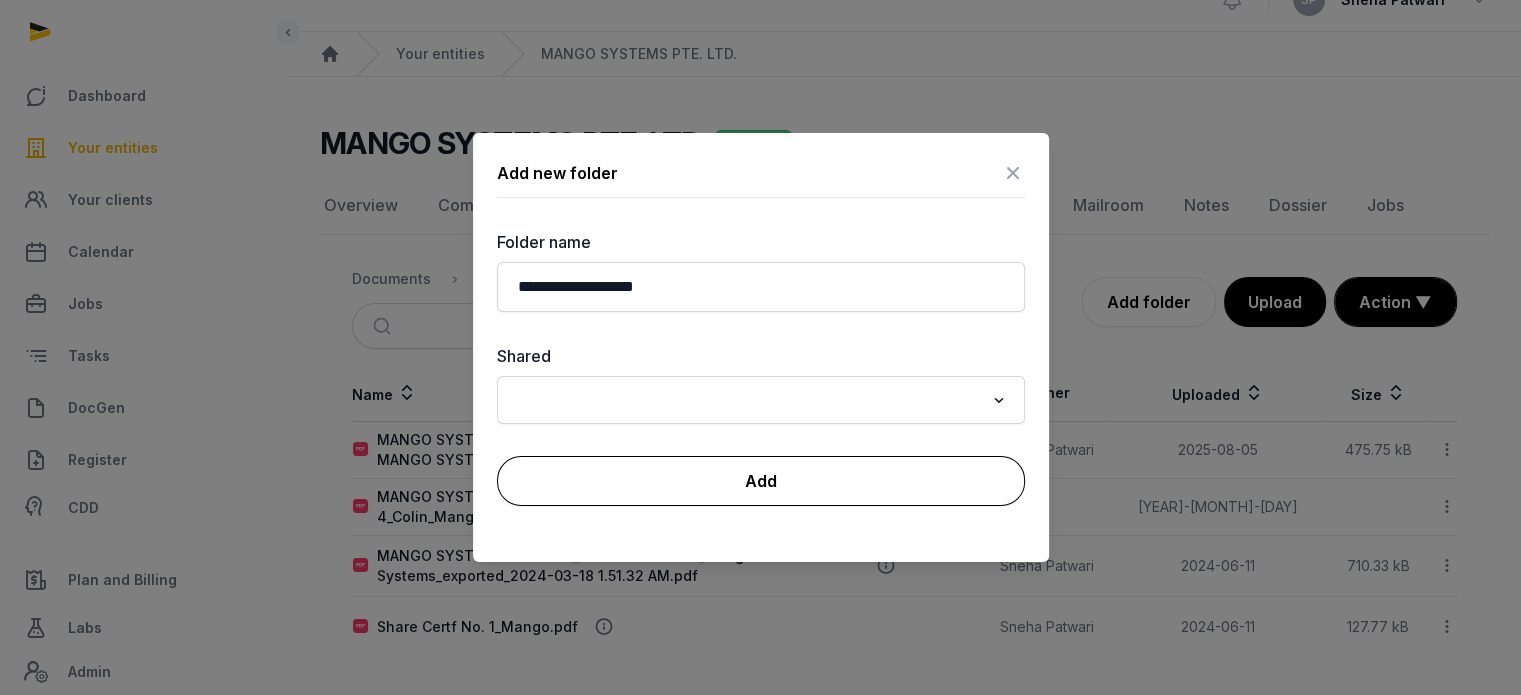 click on "Add" at bounding box center (761, 481) 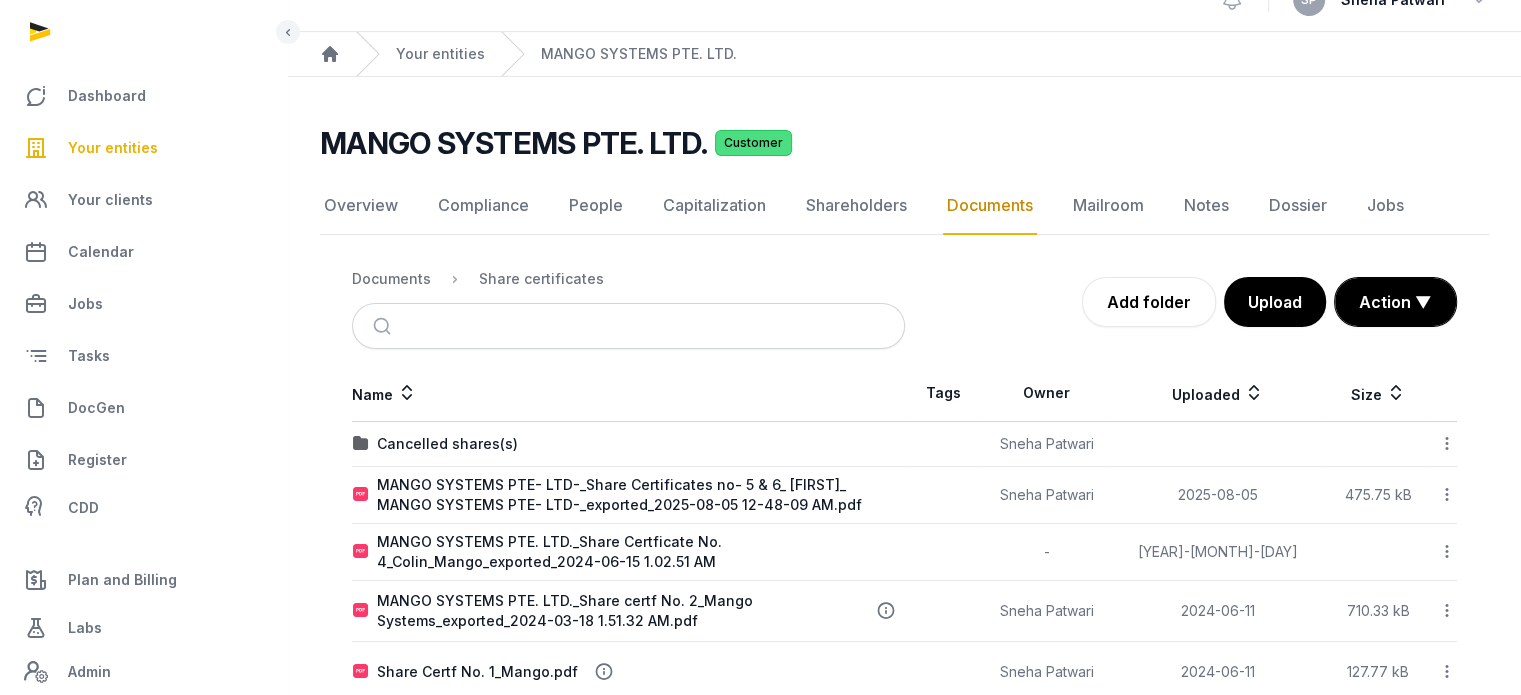 click on "Cancelled shares(s)" at bounding box center [628, 444] 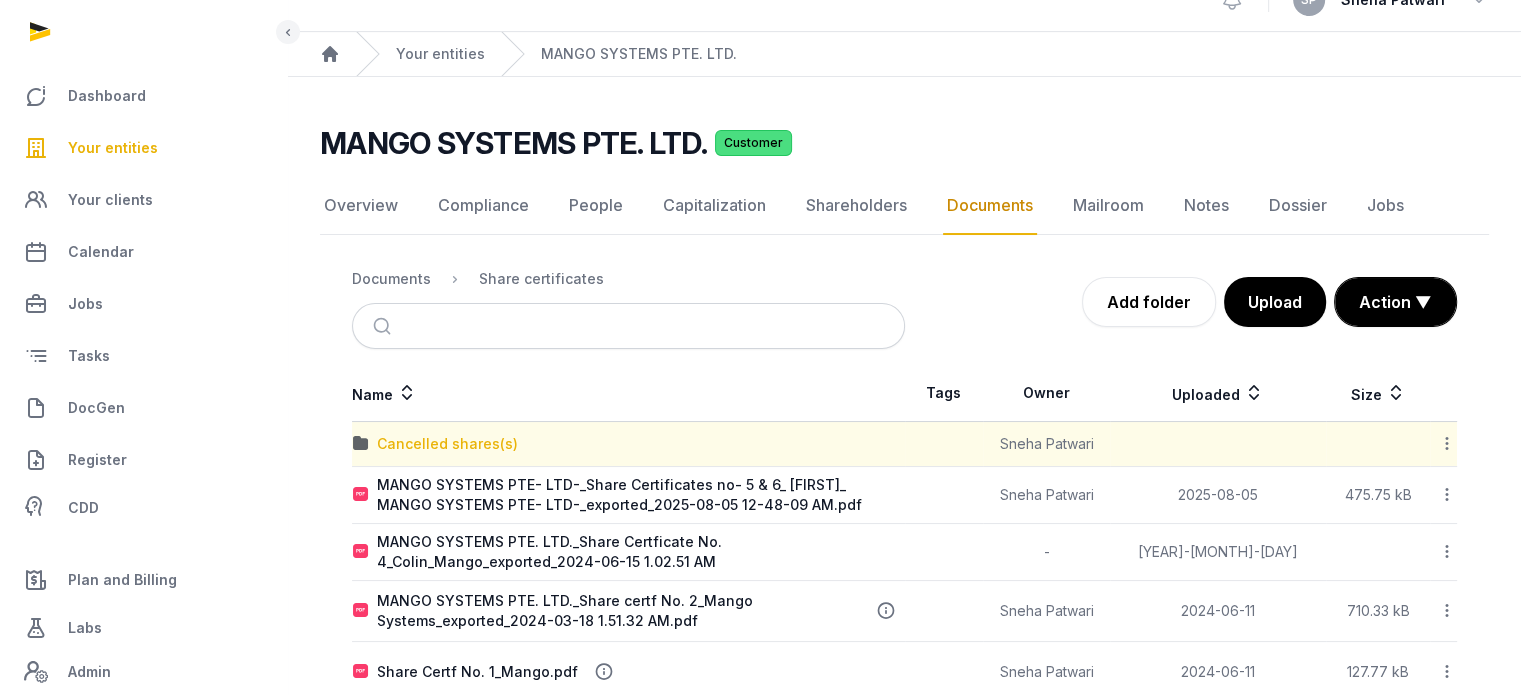 click on "Cancelled shares(s)" at bounding box center [447, 444] 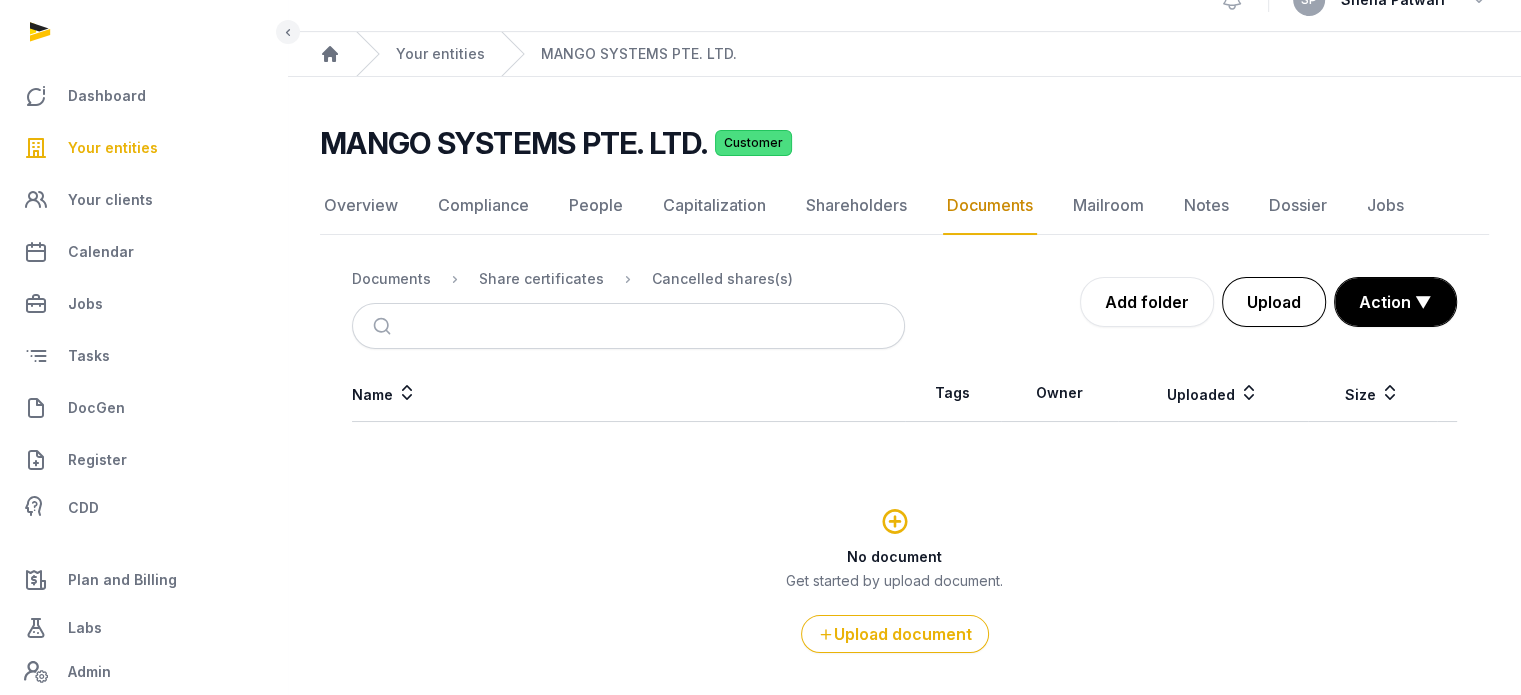 click on "Upload" at bounding box center (1274, 302) 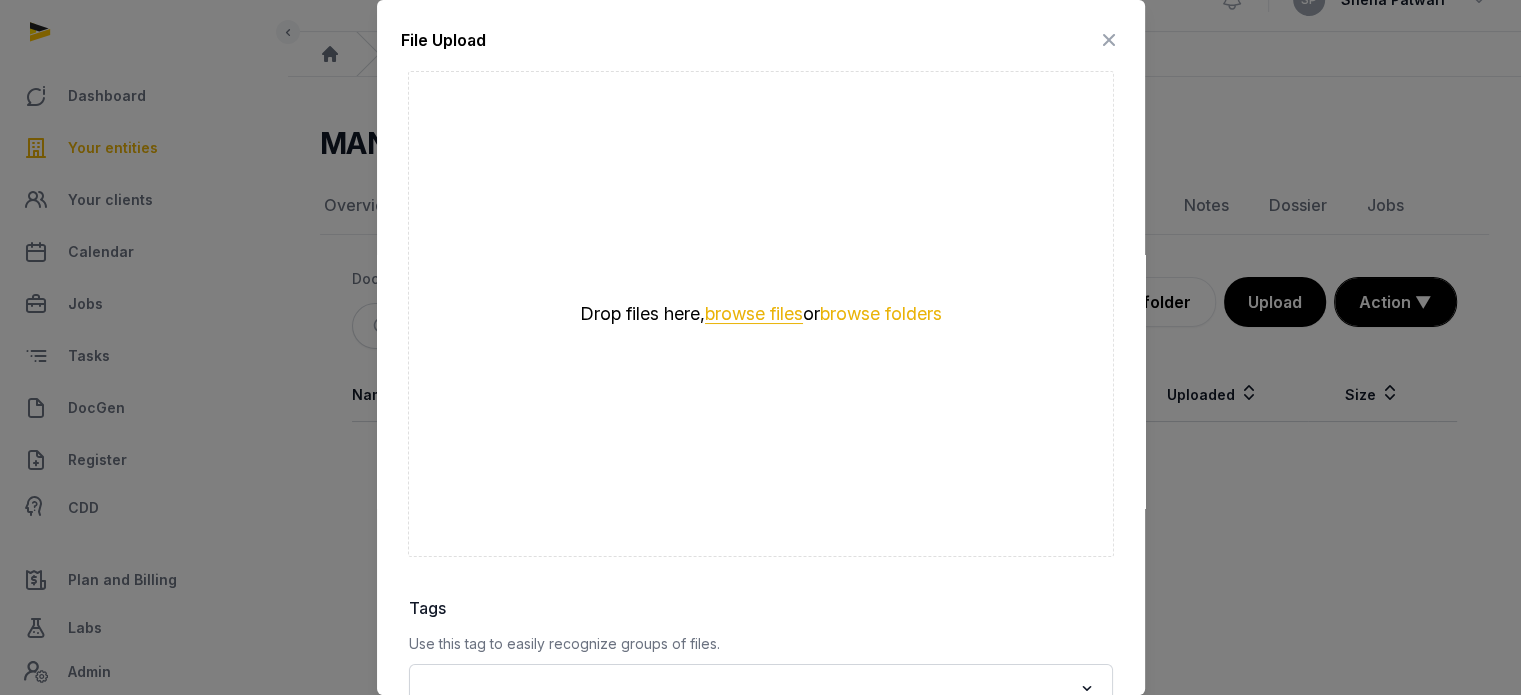 click on "browse files" at bounding box center (754, 314) 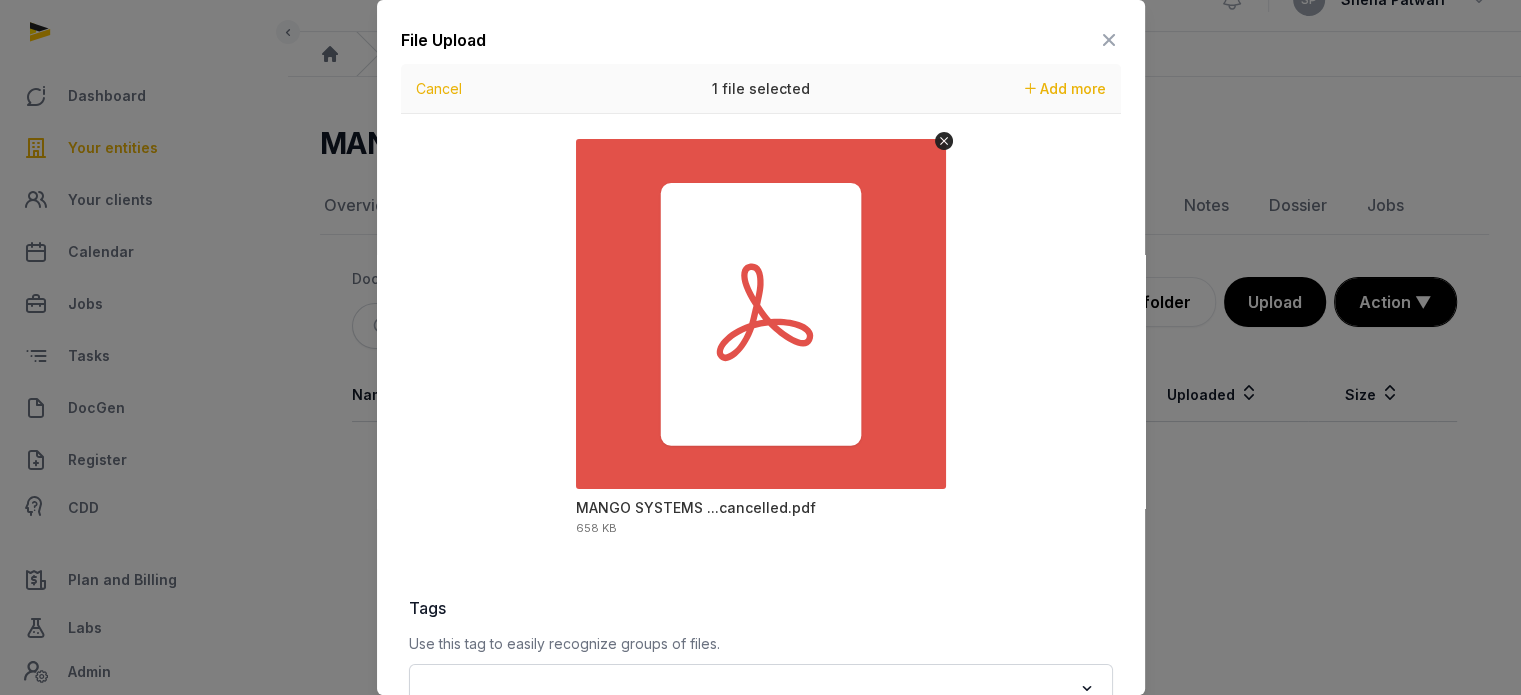 click on "File Upload Drop your files here Cancel 1 file selected Add more MANGO SYSTEMS ...cancelled.pdf 658 KB Tags Use this tag to easily recognize groups of files. Loading... Description Upload 1 file" at bounding box center [761, 489] 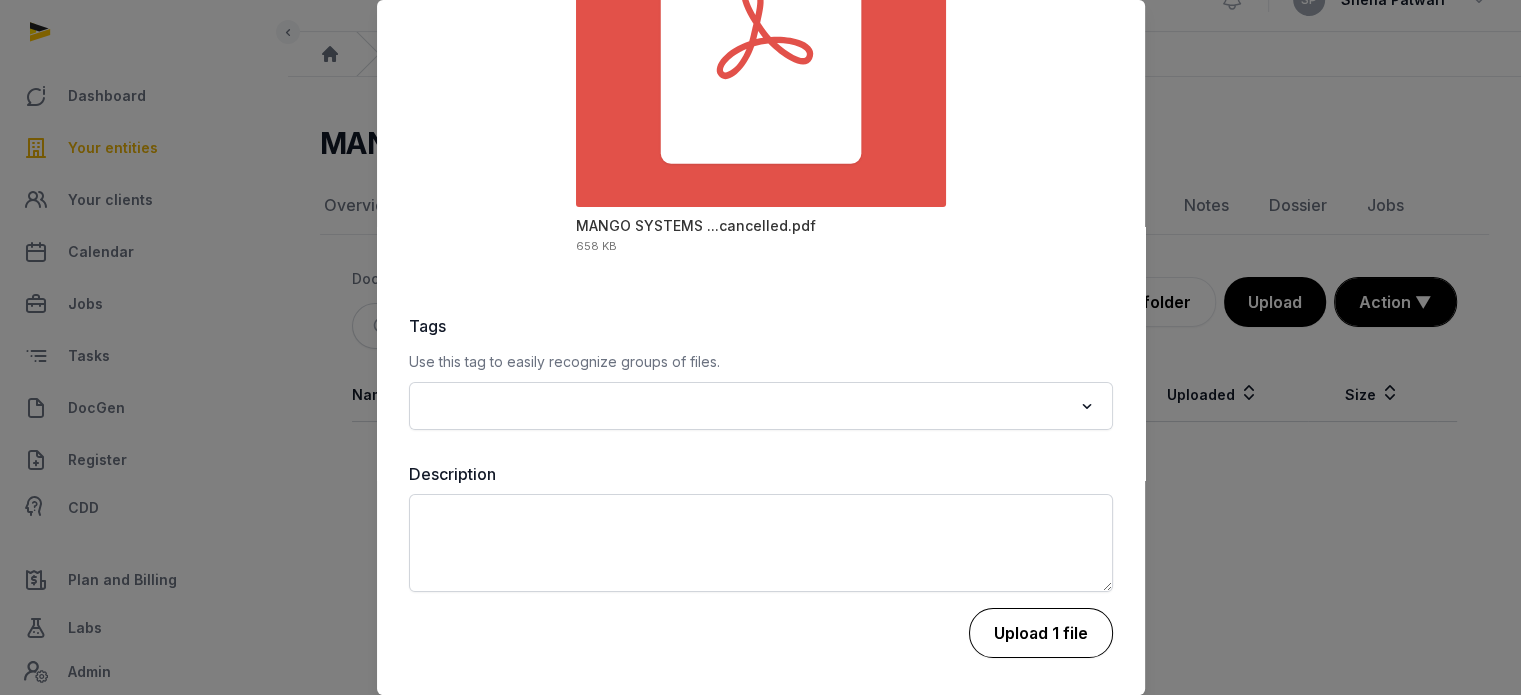 click on "Upload 1 file" at bounding box center [1041, 633] 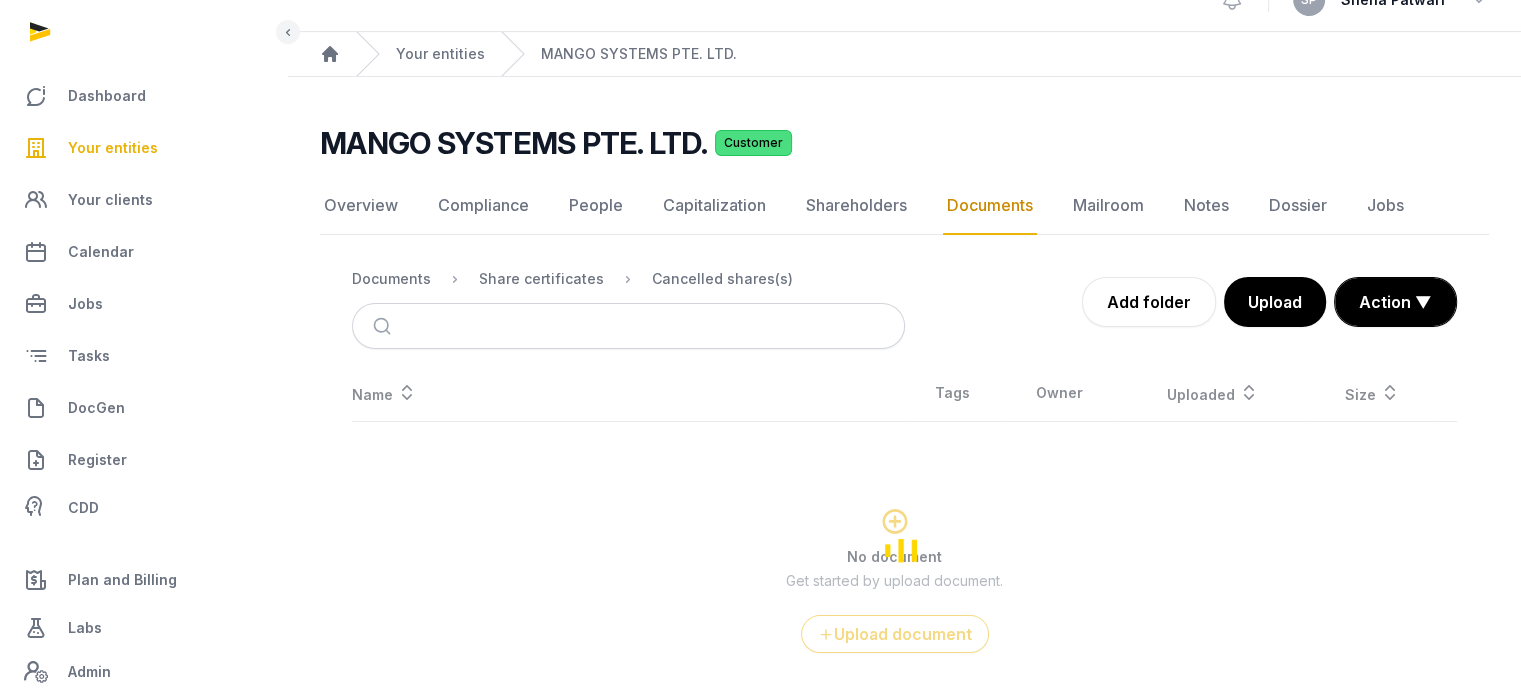 scroll, scrollTop: 0, scrollLeft: 0, axis: both 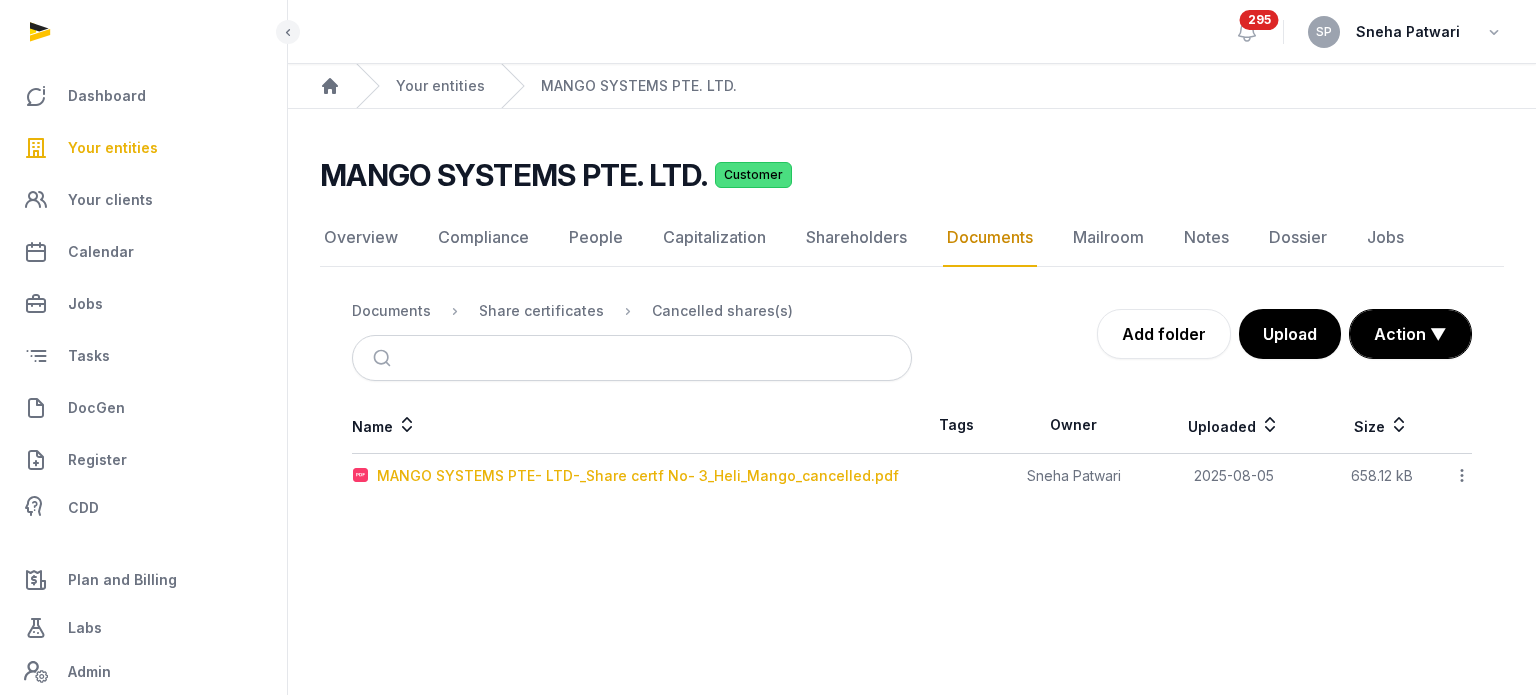 click on "MANGO SYSTEMS PTE- LTD-_Share certf No- 3_Heli_Mango_cancelled.pdf" at bounding box center [638, 476] 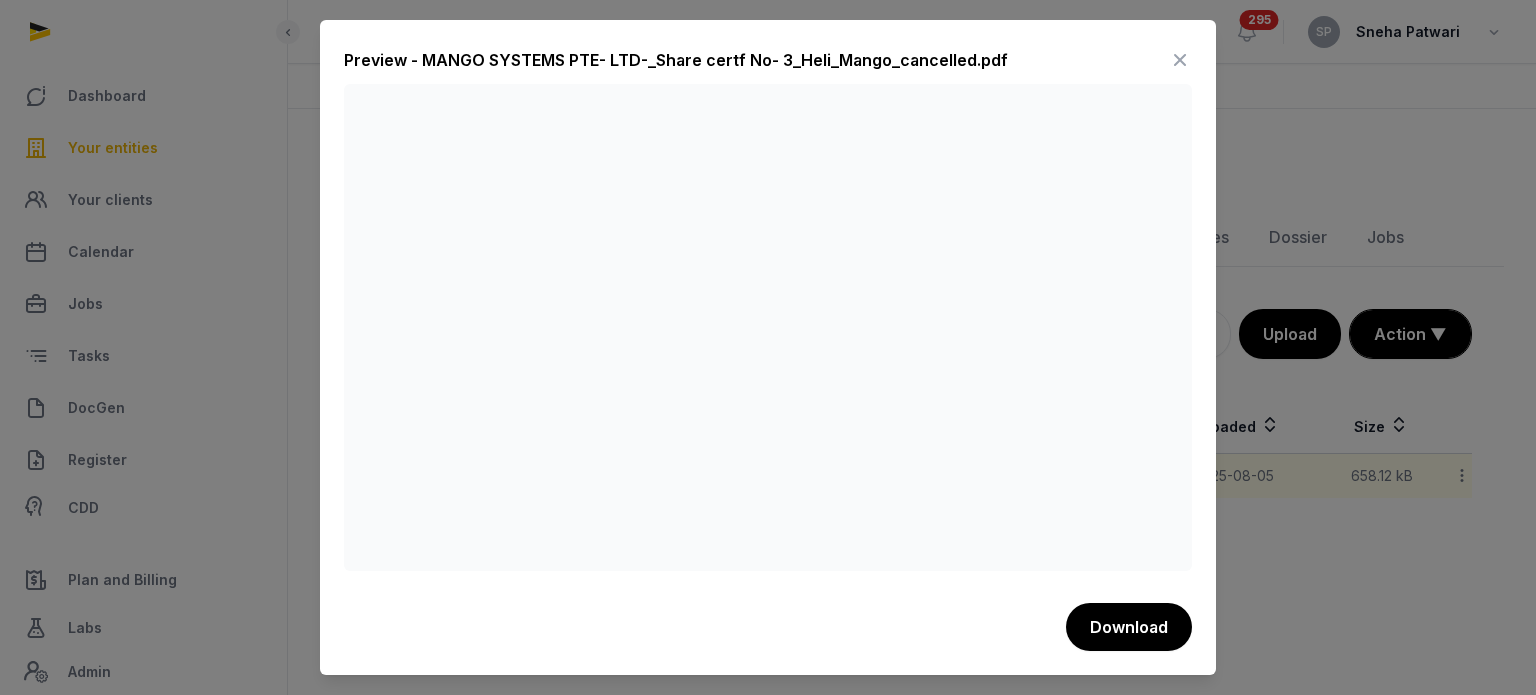 click at bounding box center (1180, 60) 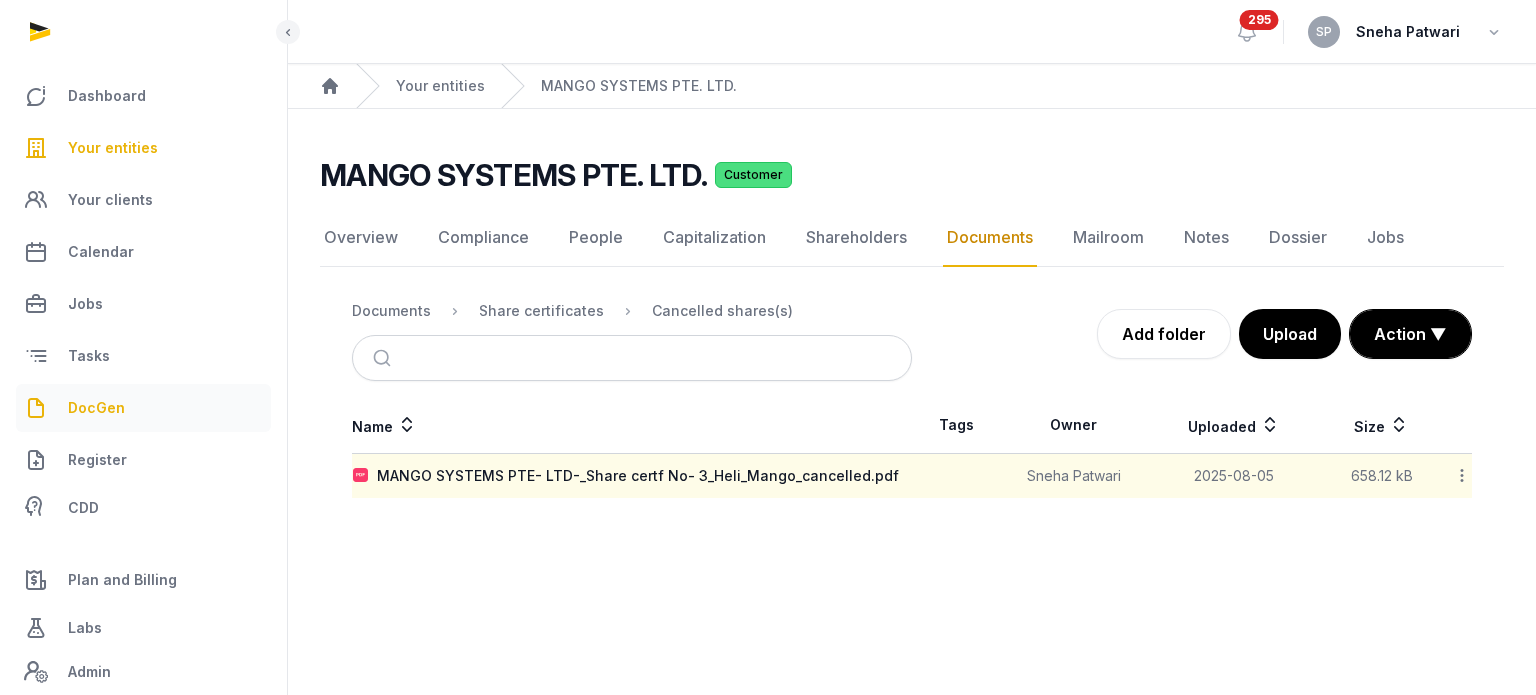 click on "DocGen" at bounding box center (143, 408) 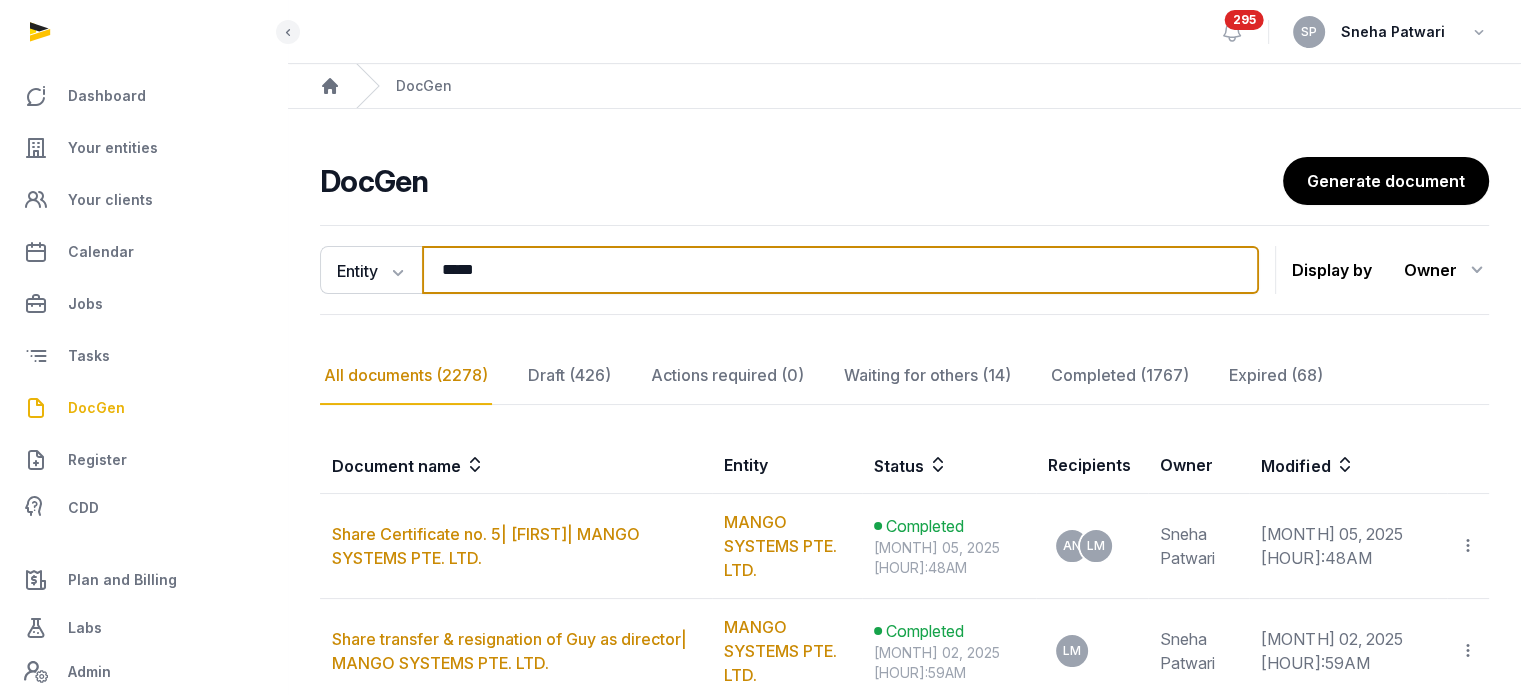 click on "*****" at bounding box center [840, 270] 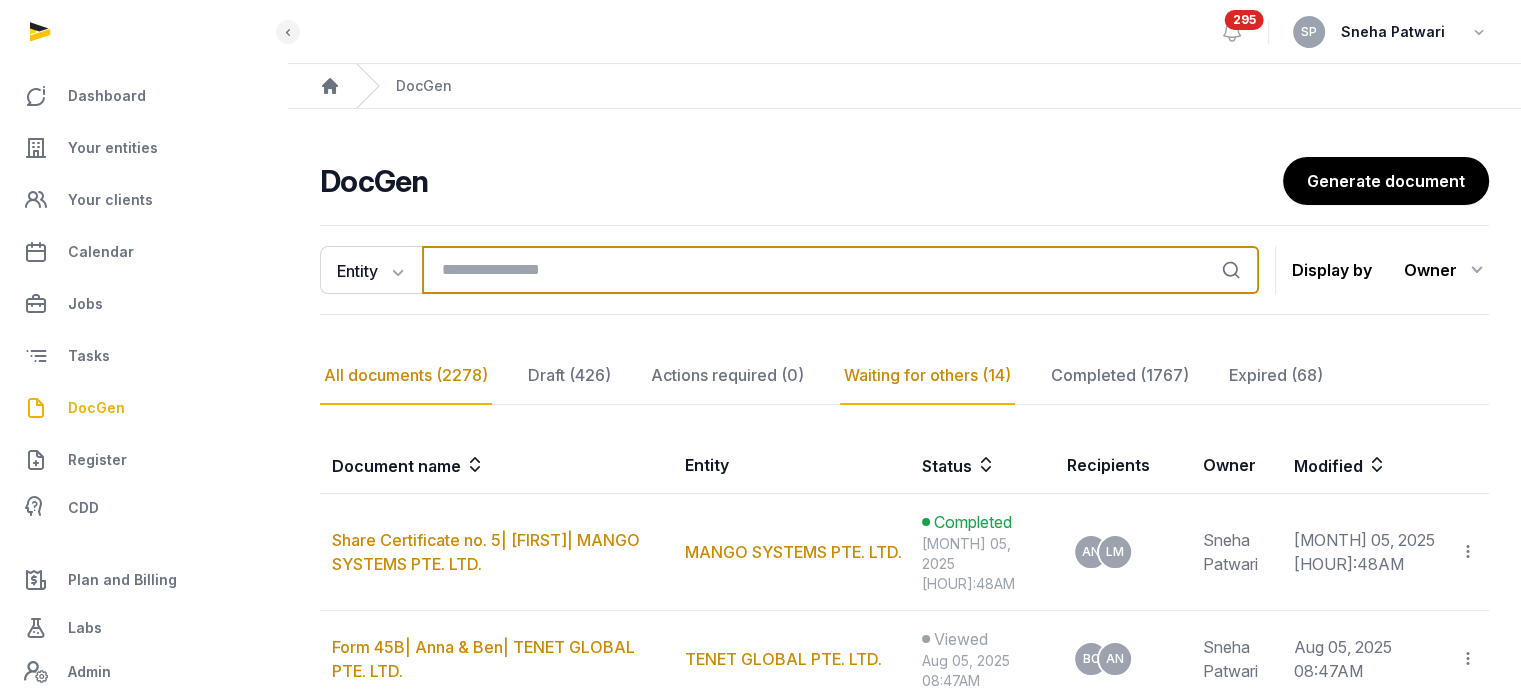 type 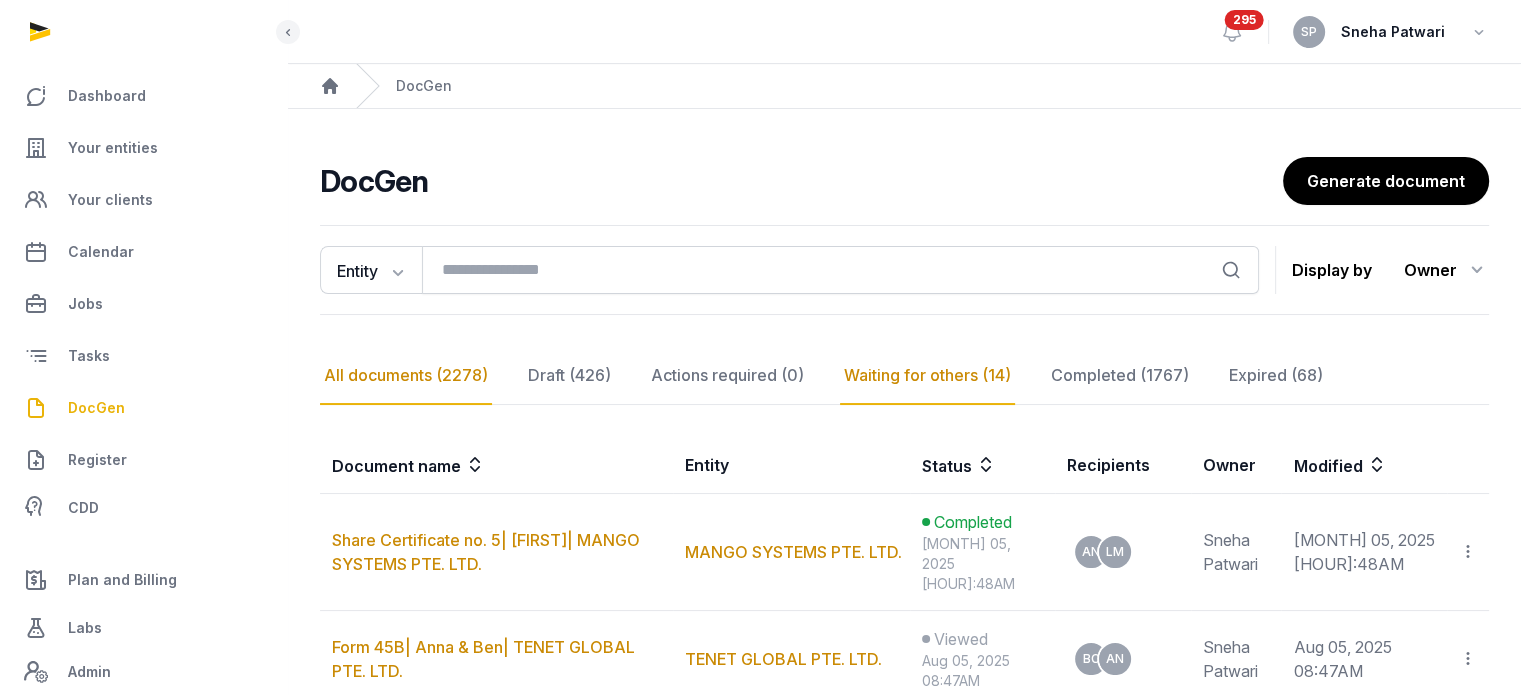 click on "Waiting for others (14)" 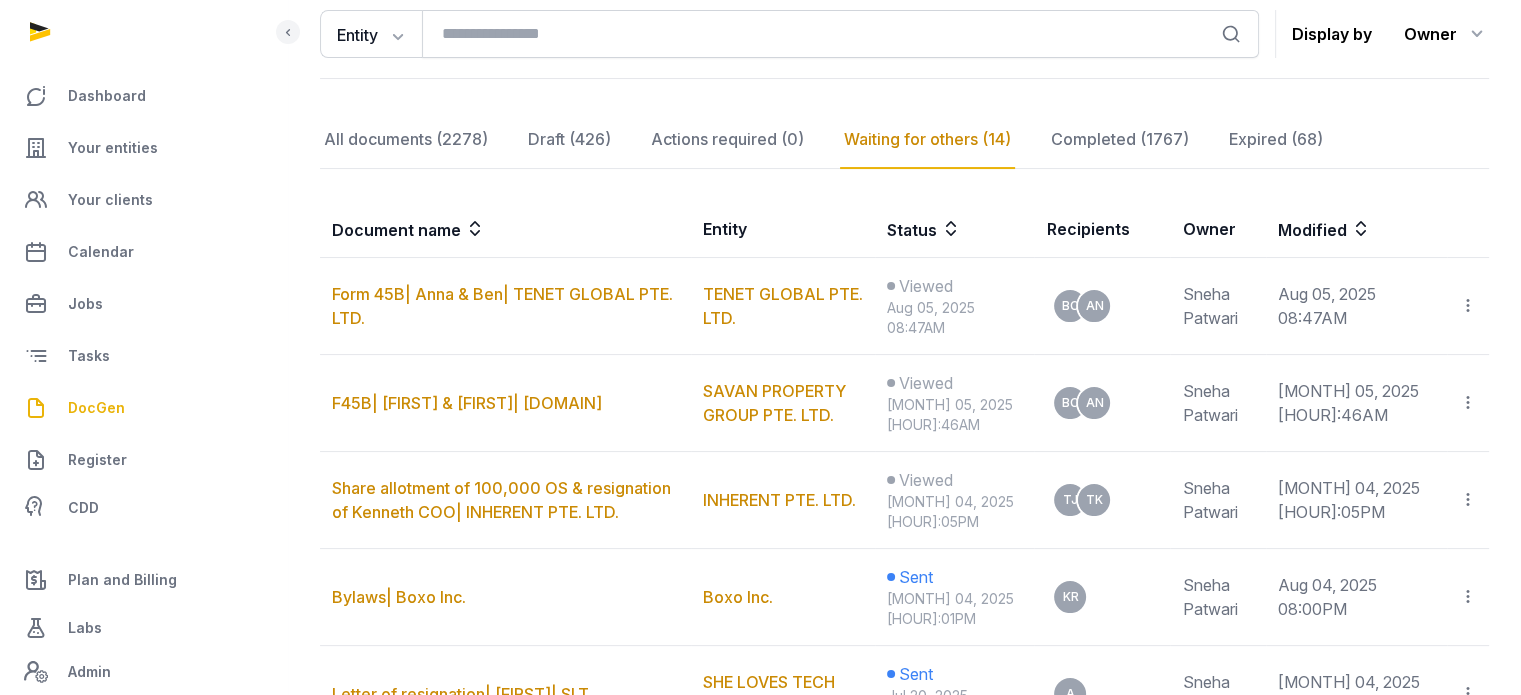 scroll, scrollTop: 330, scrollLeft: 0, axis: vertical 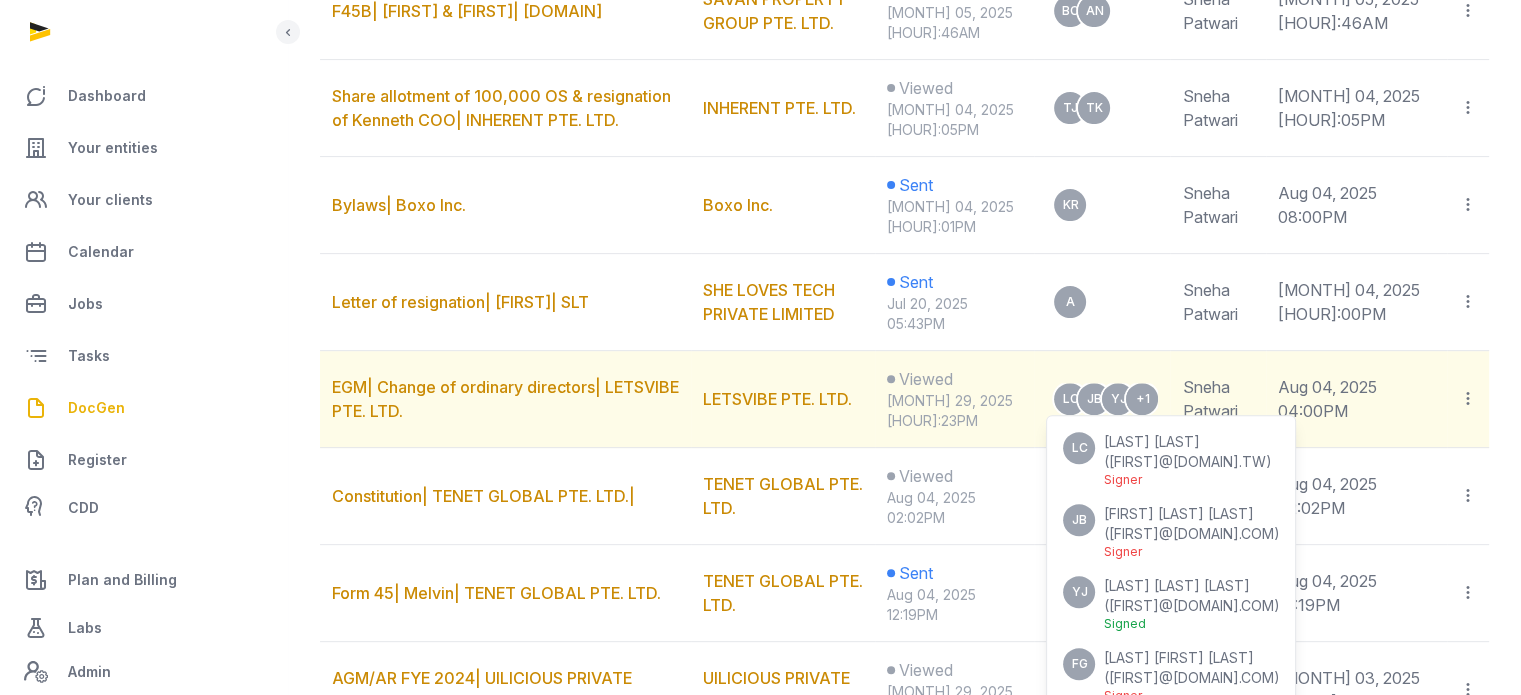 click on "[FIRST] [LAST] [LAST] ( [FIRST]@[DOMAIN].COM ) Signer" at bounding box center (1191, 532) 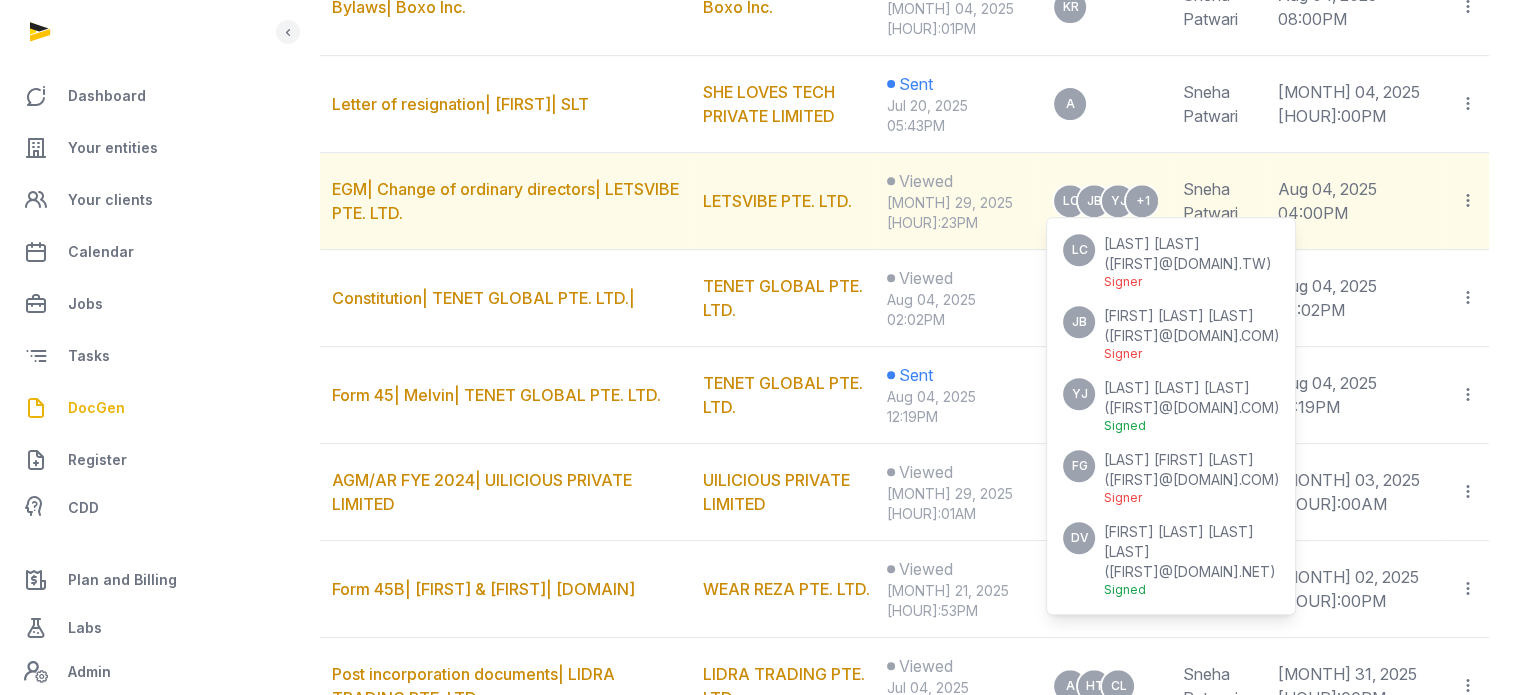 scroll, scrollTop: 828, scrollLeft: 0, axis: vertical 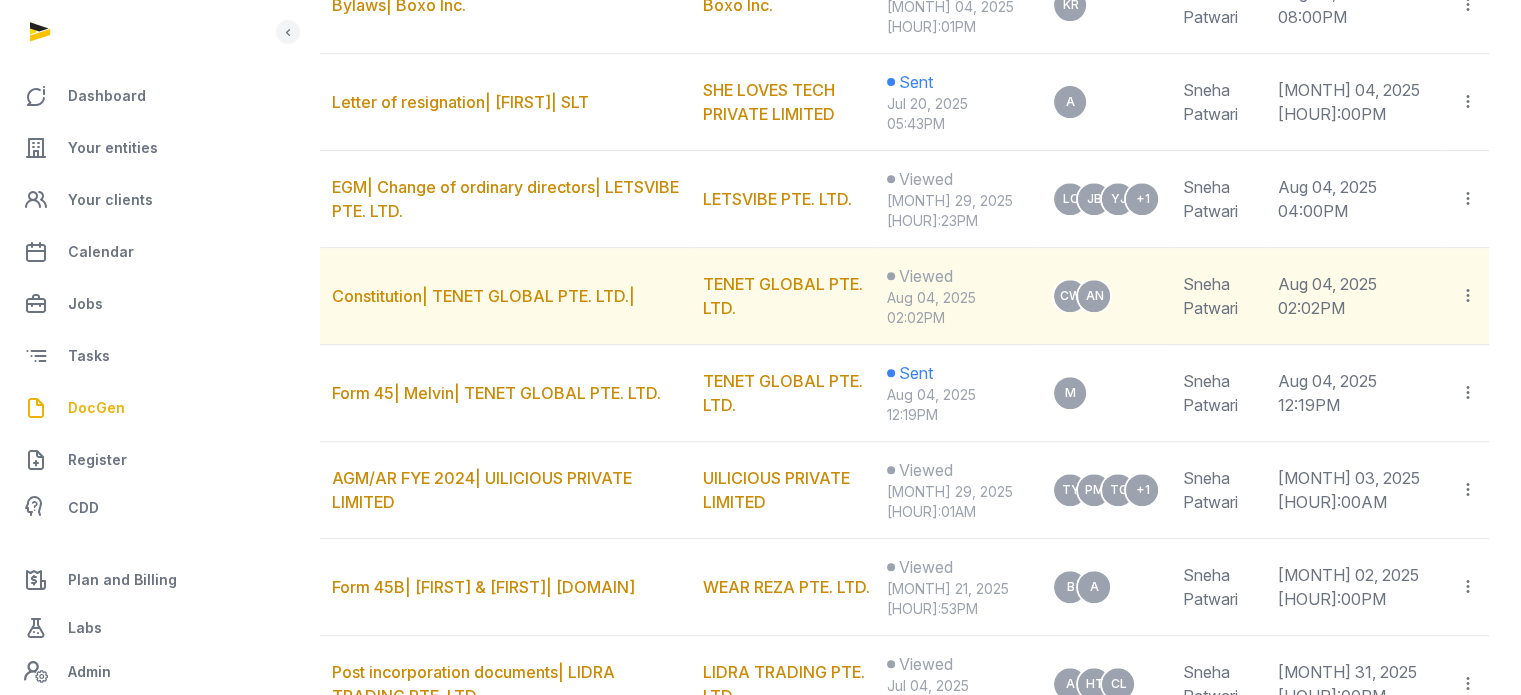 click 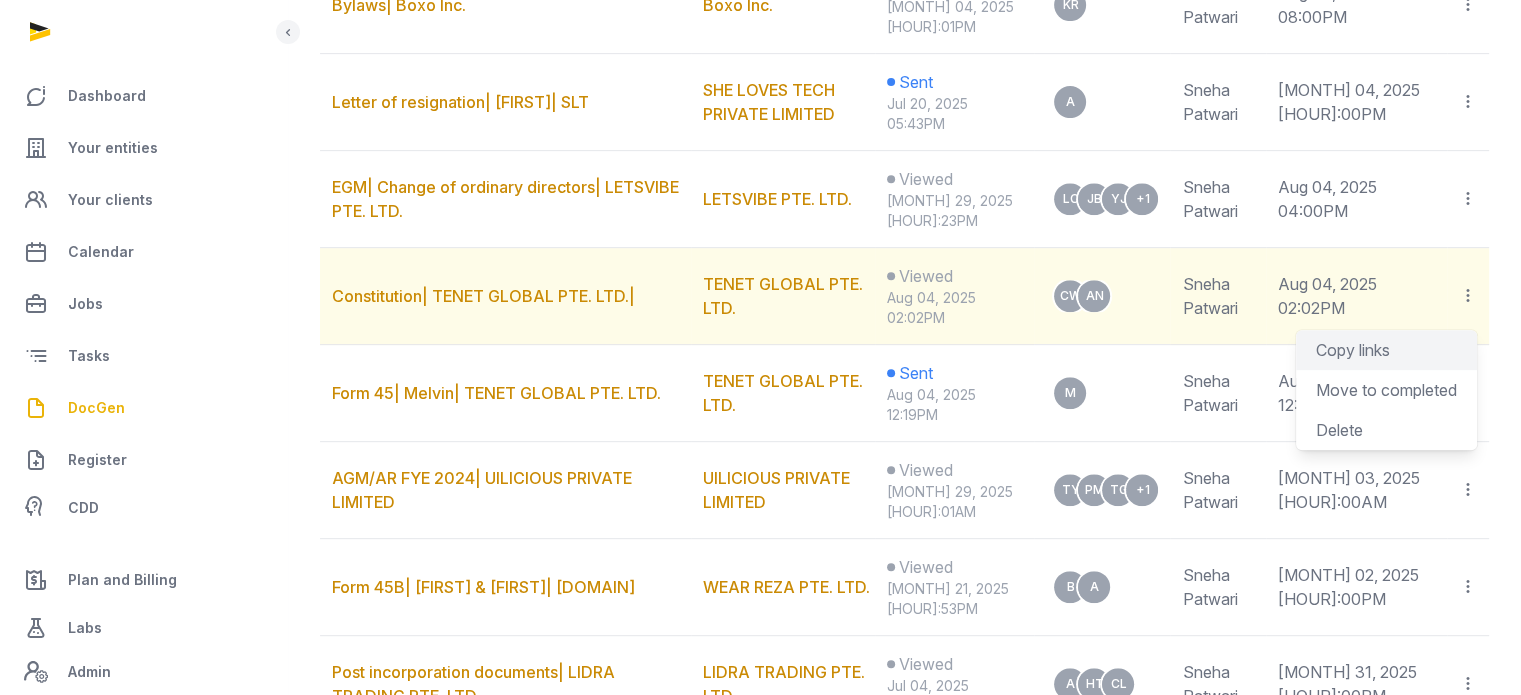 click on "Copy links" at bounding box center (1386, 350) 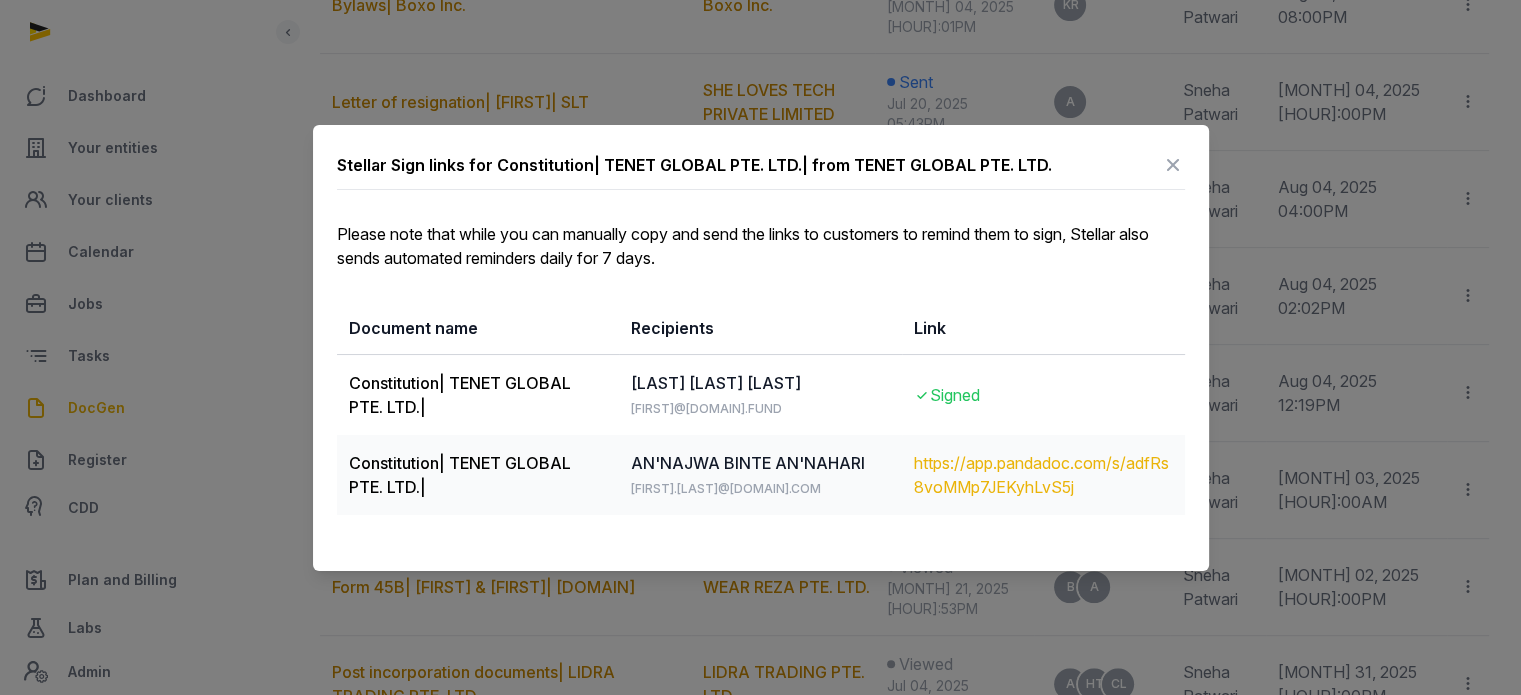 click on "https://app.pandadoc.com/s/adfRs8voMMp7JEKyhLvS5j" at bounding box center (1043, 475) 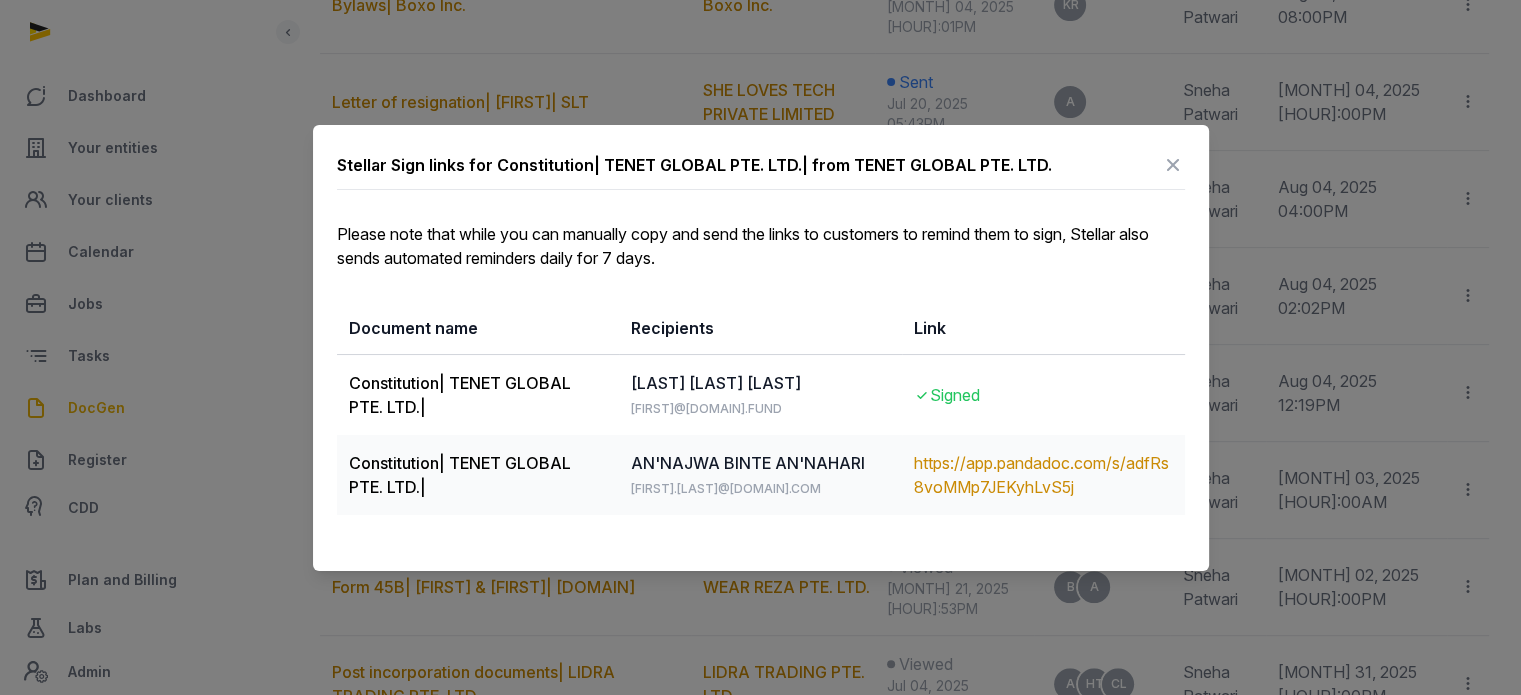 click at bounding box center [1173, 165] 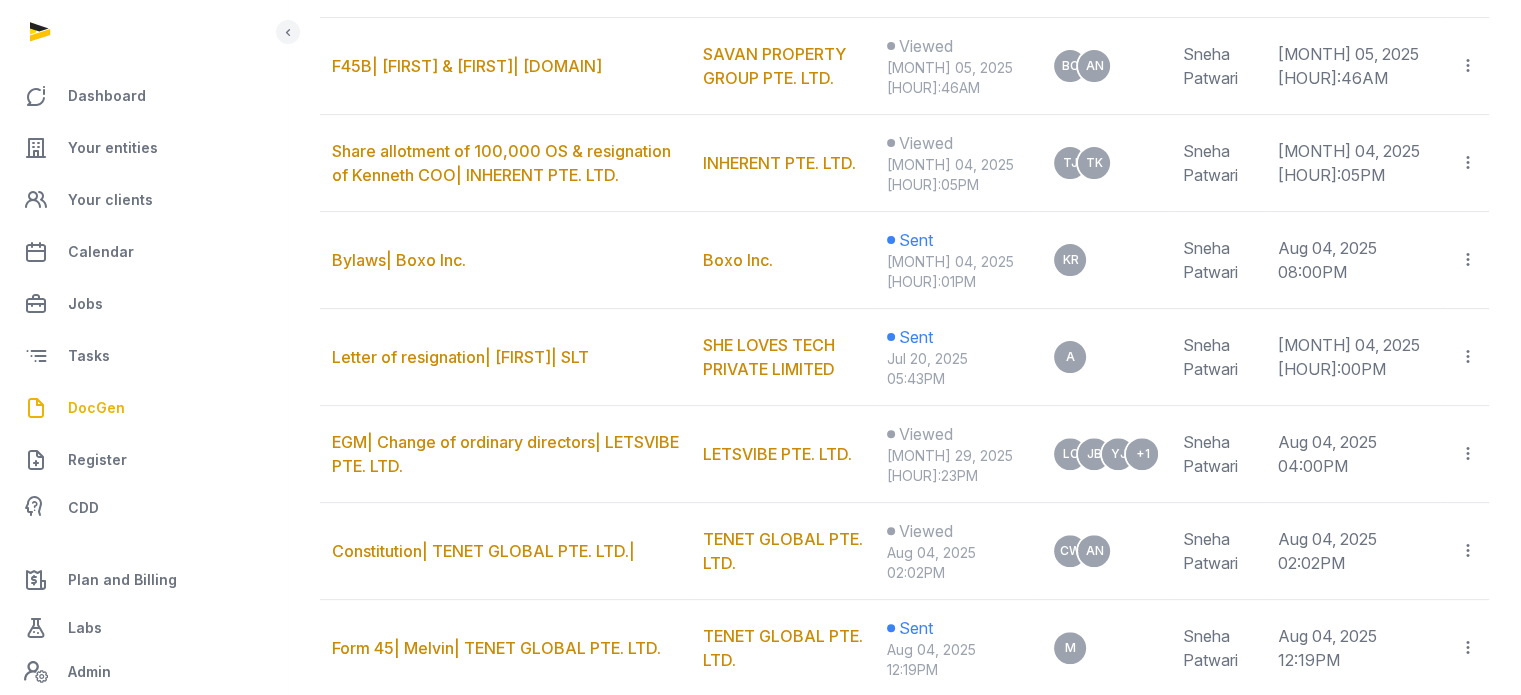 scroll, scrollTop: 568, scrollLeft: 0, axis: vertical 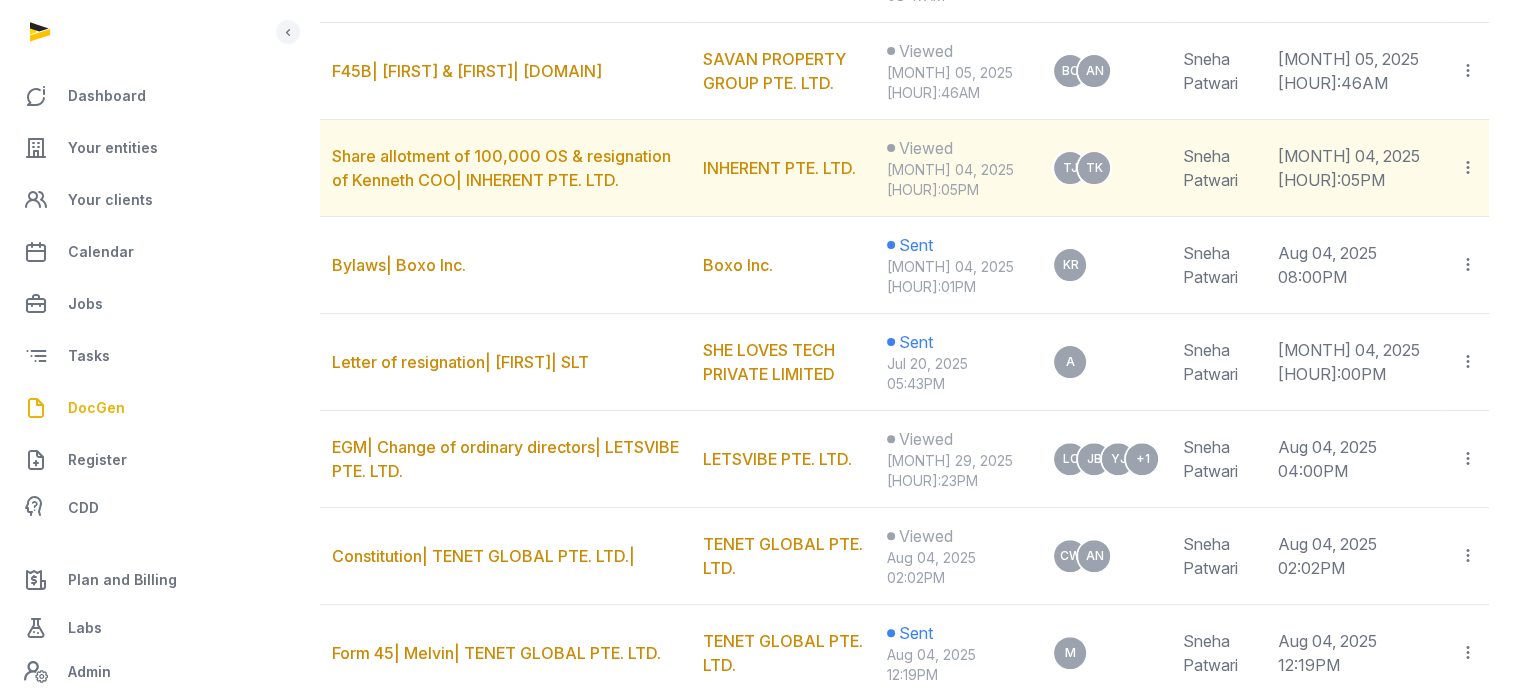 click 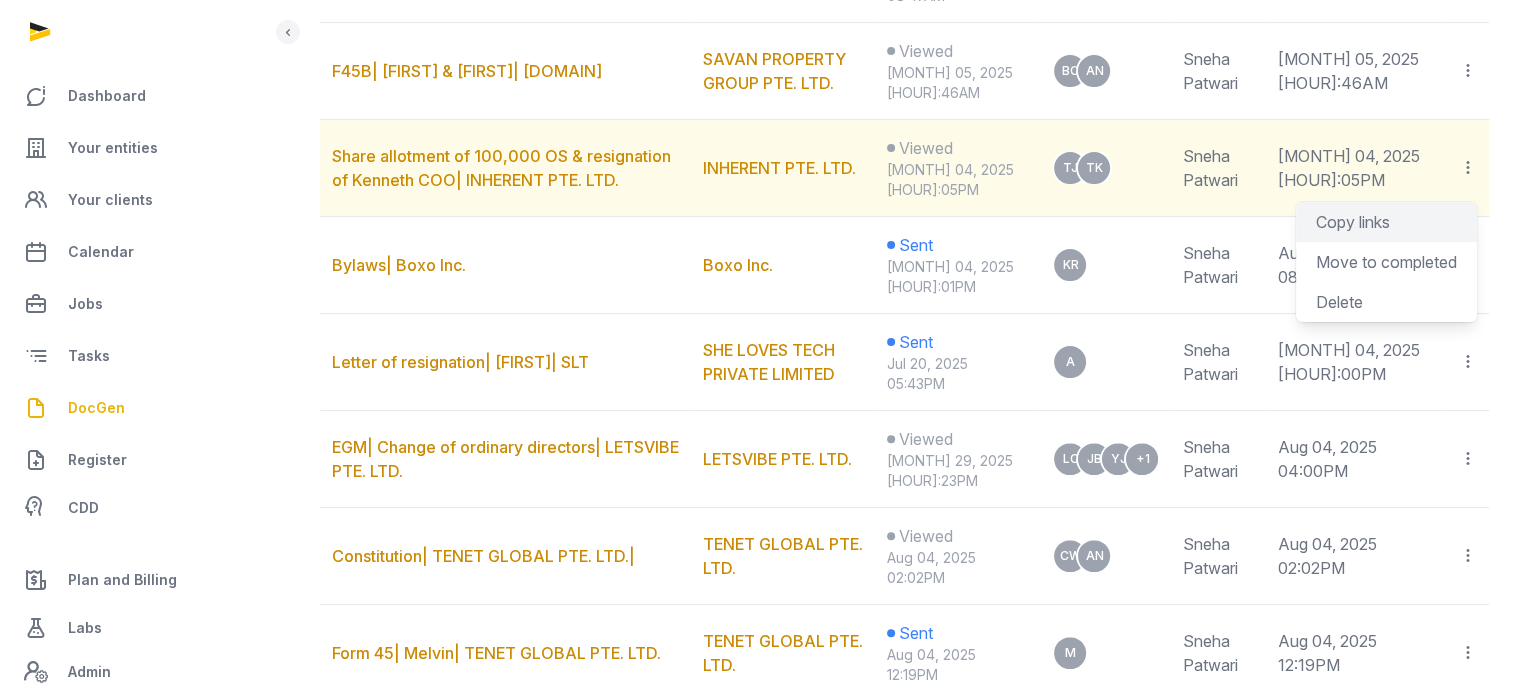 click on "Copy links" at bounding box center (1386, 222) 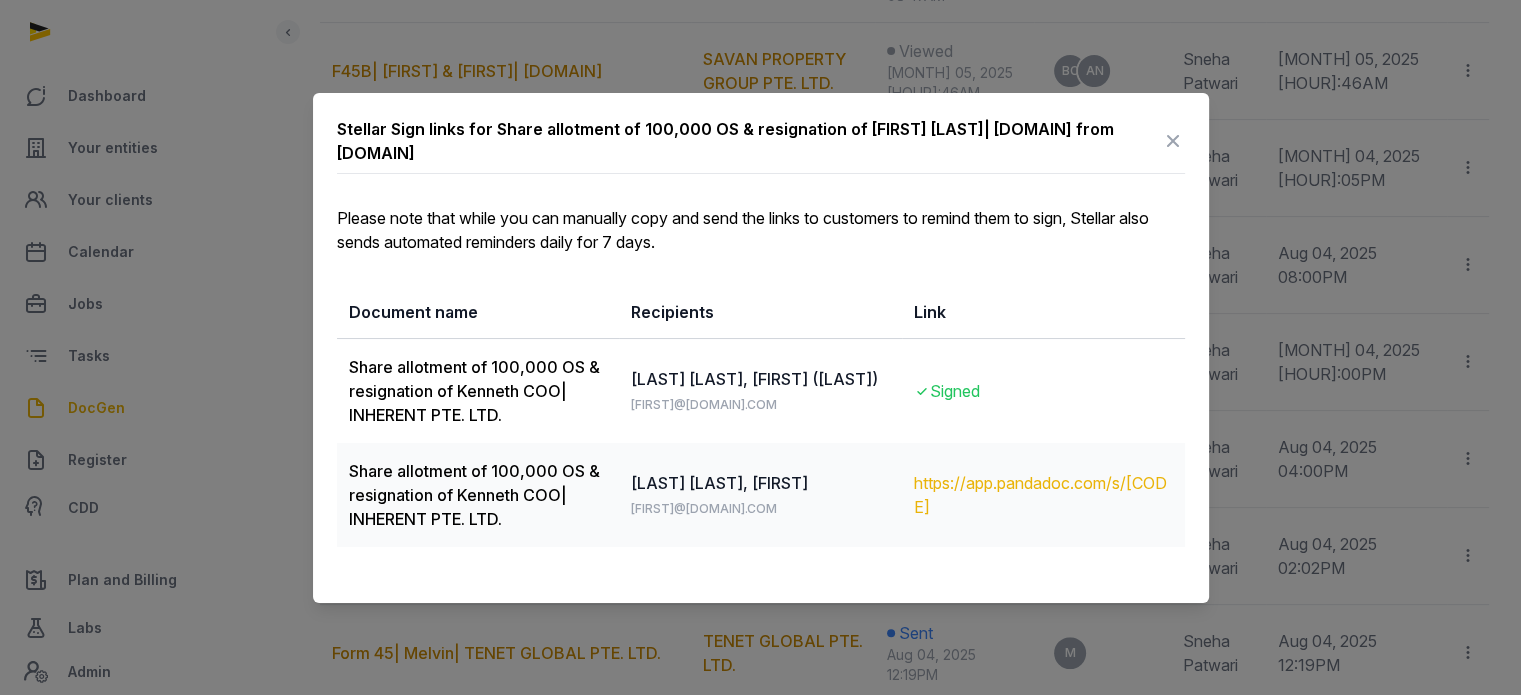 click on "https://app.pandadoc.com/s/[CODE]" at bounding box center (1043, 495) 